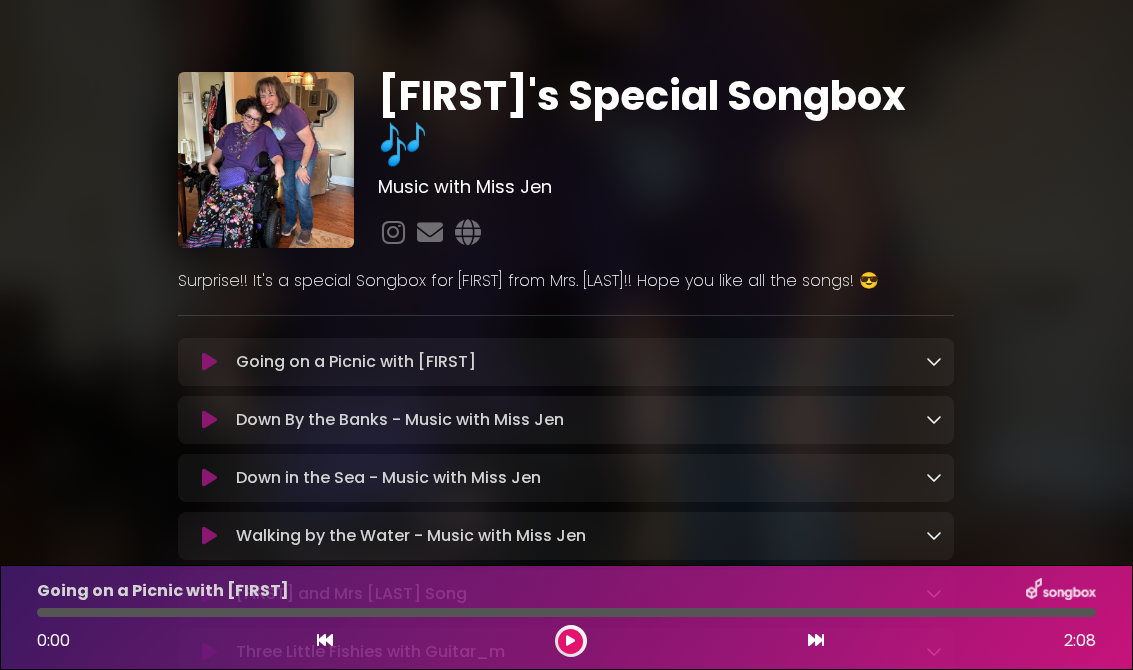scroll, scrollTop: 0, scrollLeft: 0, axis: both 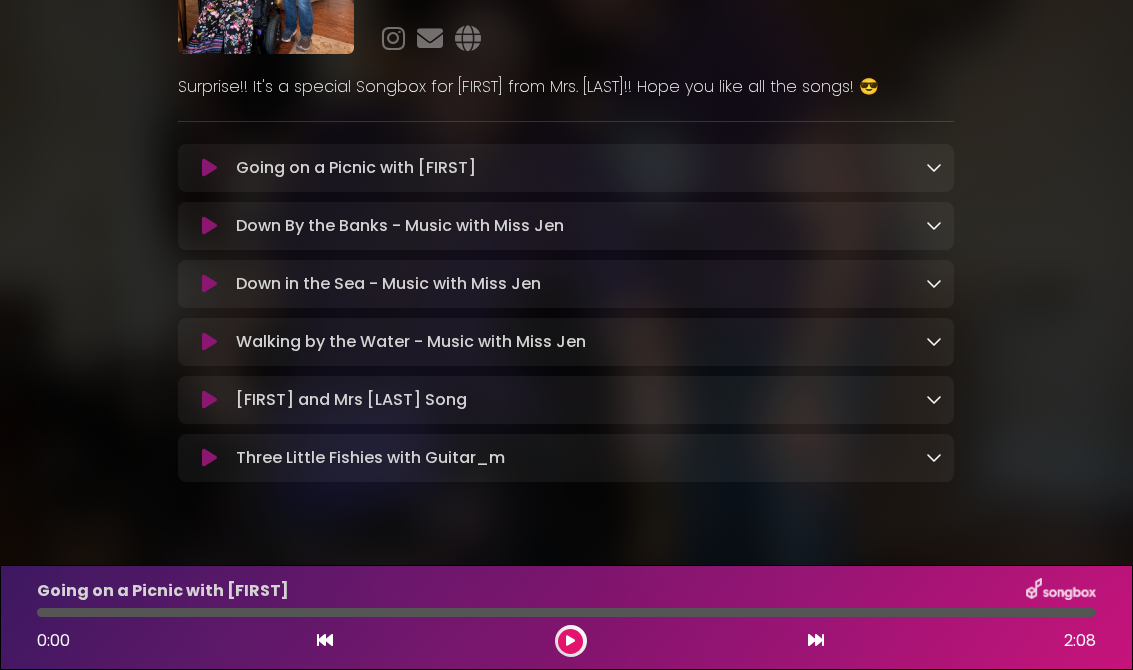 click on "[FIRST] and Mrs [LAST] Song
Loading Track..." at bounding box center [566, 400] 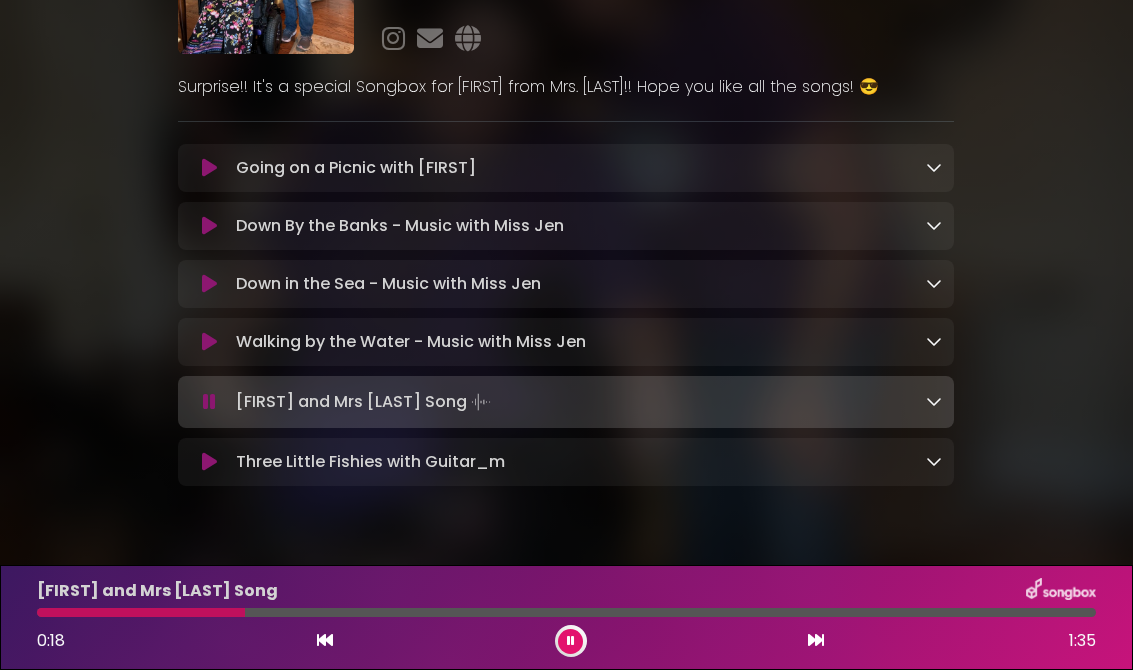 click on "Walking by the Water - Music with Miss Jen
Loading Track..." at bounding box center [411, 342] 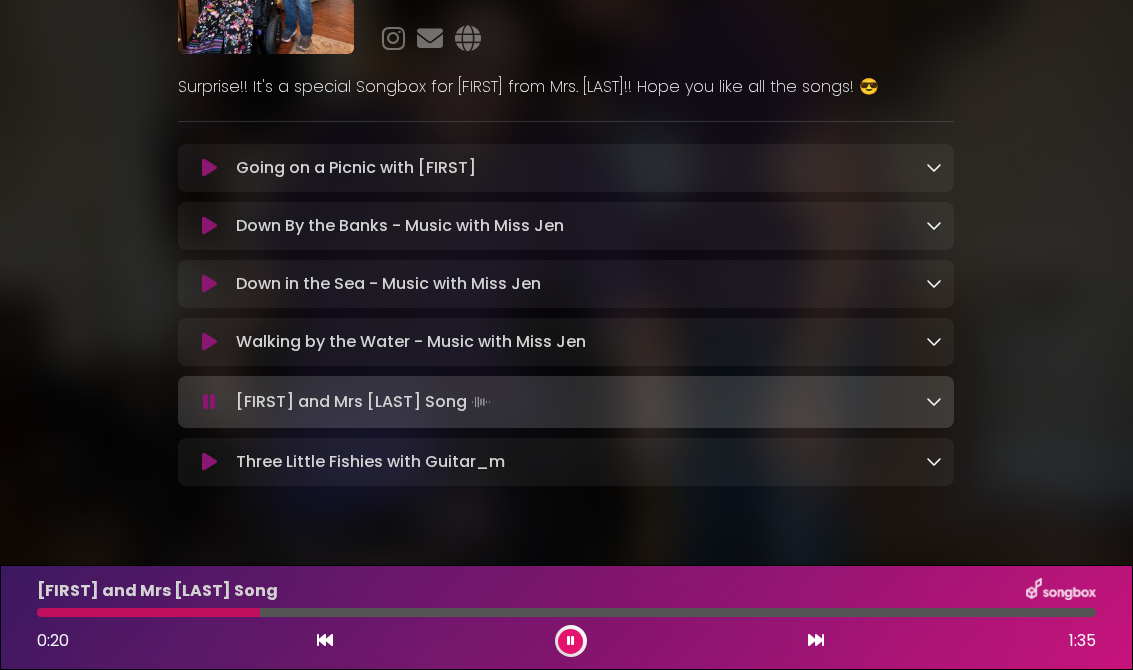 click at bounding box center (209, 342) 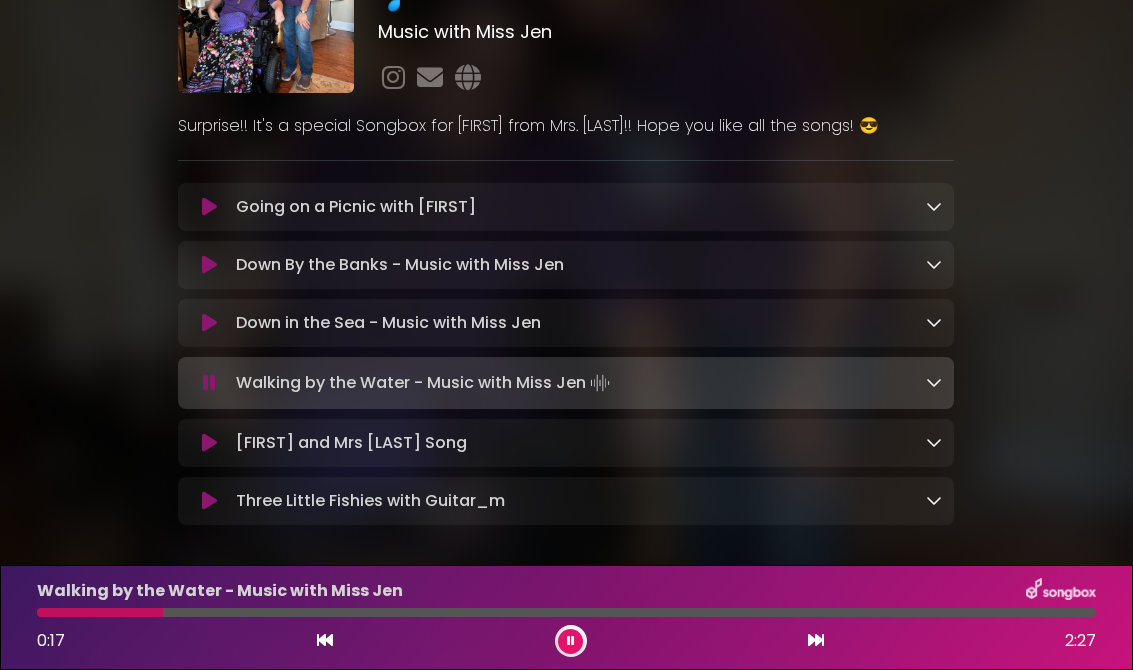 scroll, scrollTop: 162, scrollLeft: 0, axis: vertical 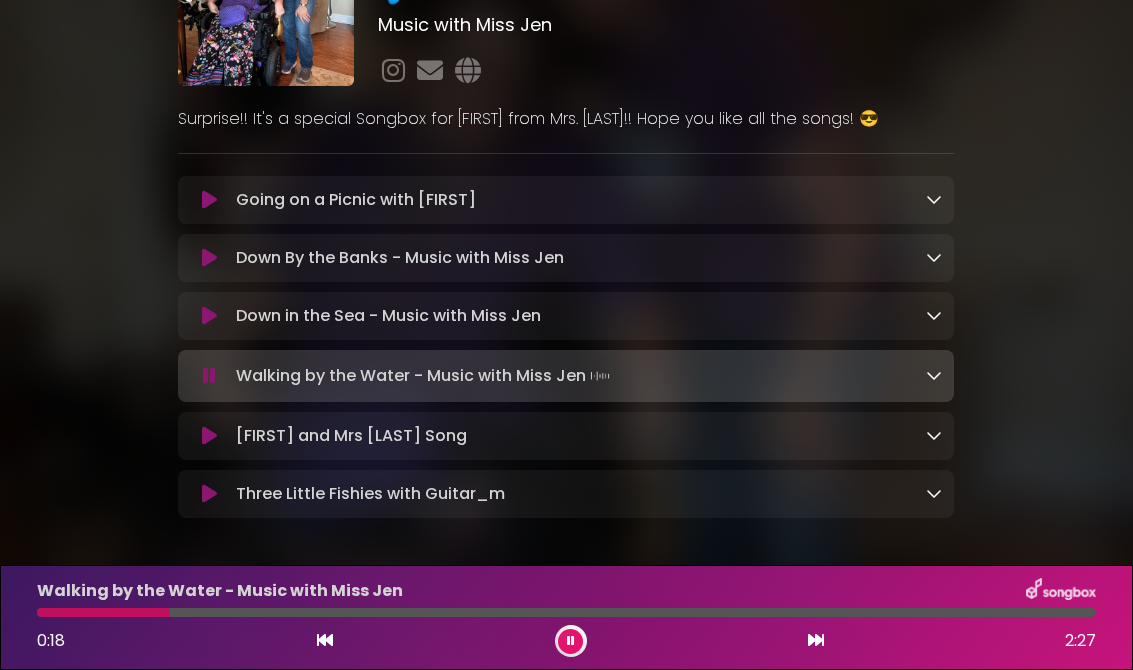 click on "[FIRST] and Mrs [LAST] Song
Loading Track..." at bounding box center (585, 436) 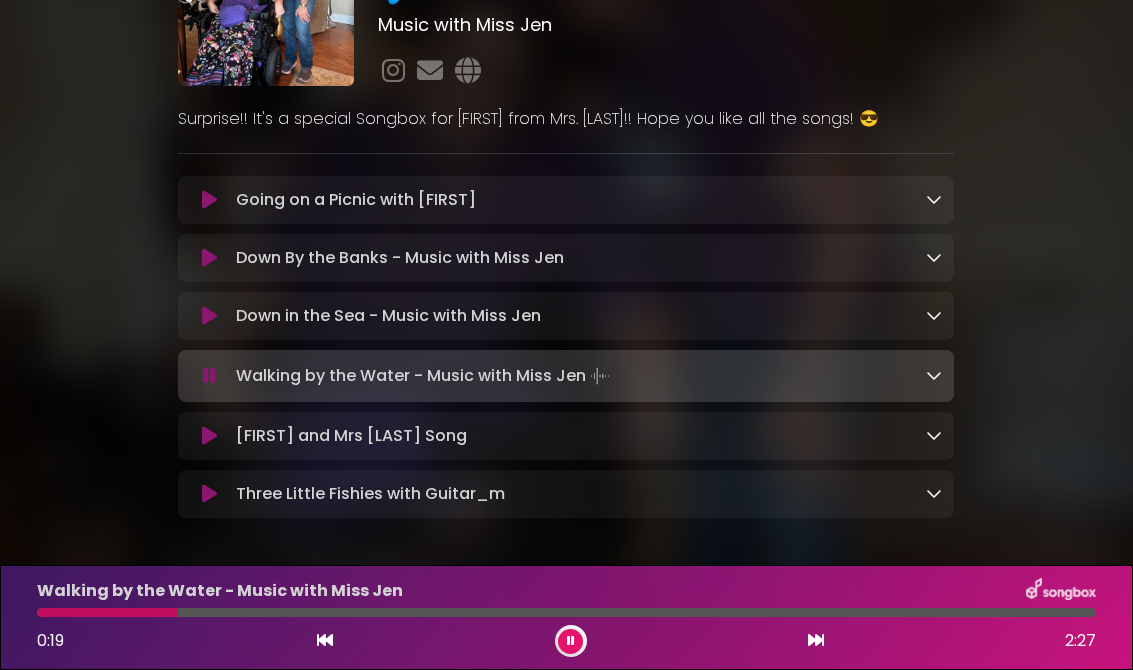 click on "[FIRST] and Mrs [LAST] Song
Loading Track..." at bounding box center (585, 436) 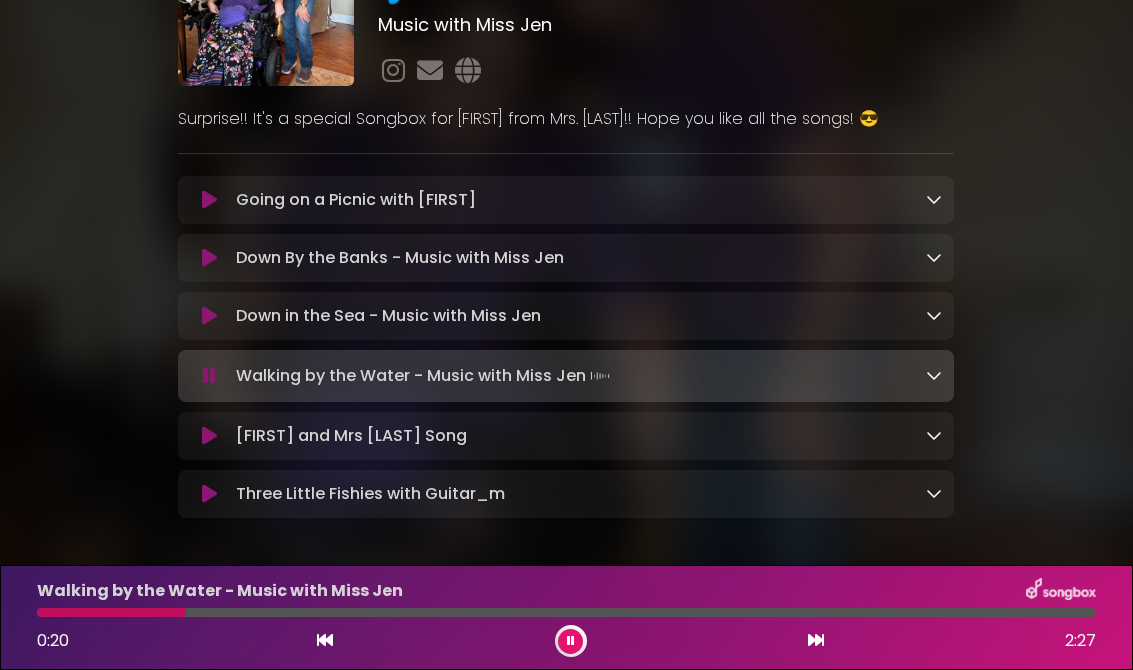 click at bounding box center [209, 436] 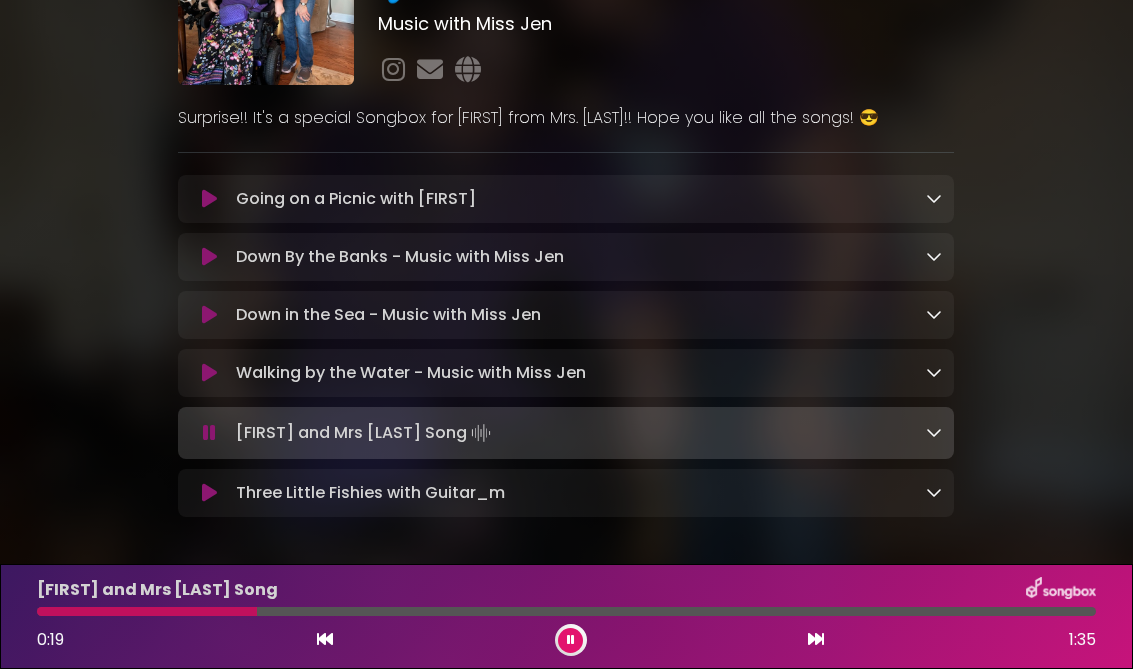 scroll, scrollTop: 0, scrollLeft: 0, axis: both 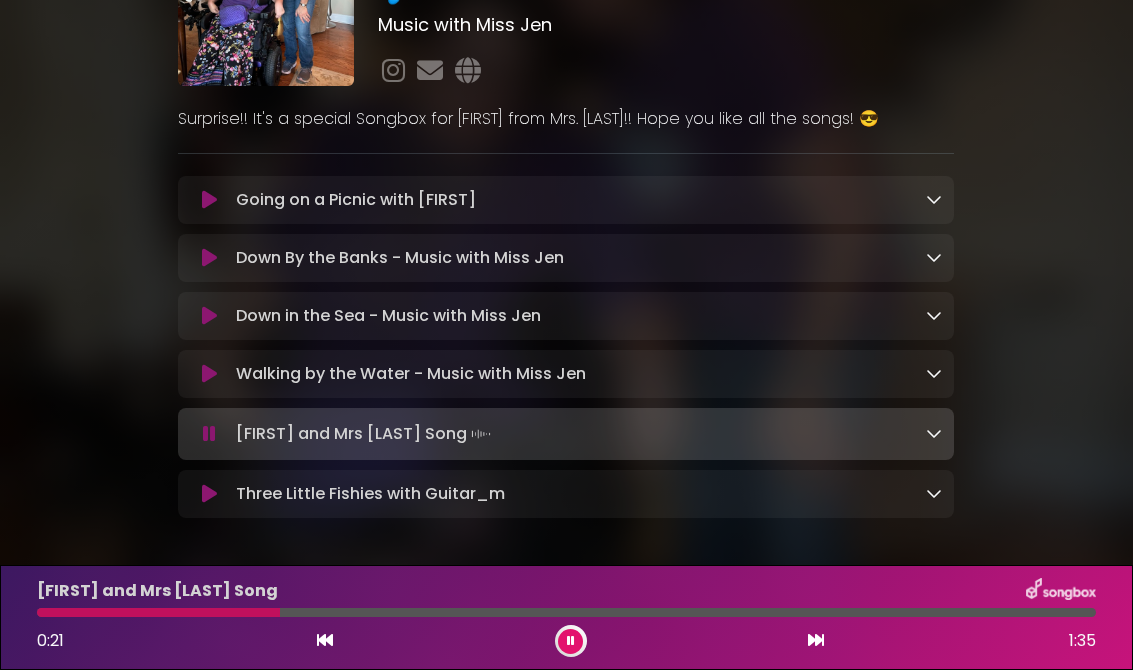 click at bounding box center (325, 640) 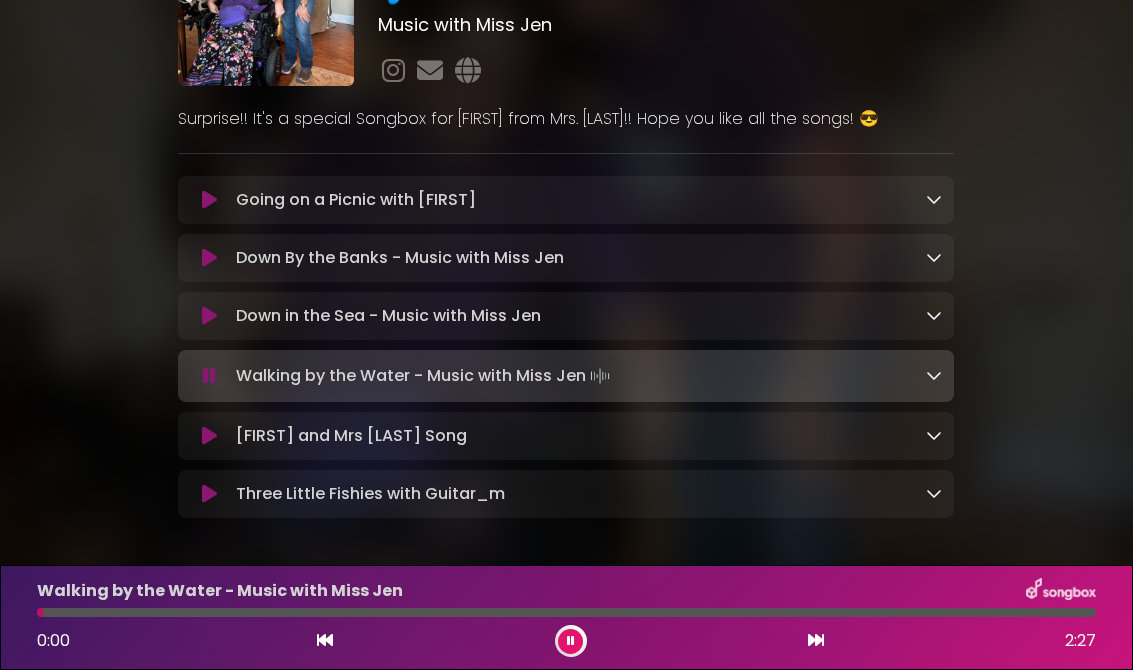 click on "[FIRST] and Mrs [LAST] Song
Loading Track..." at bounding box center [566, 436] 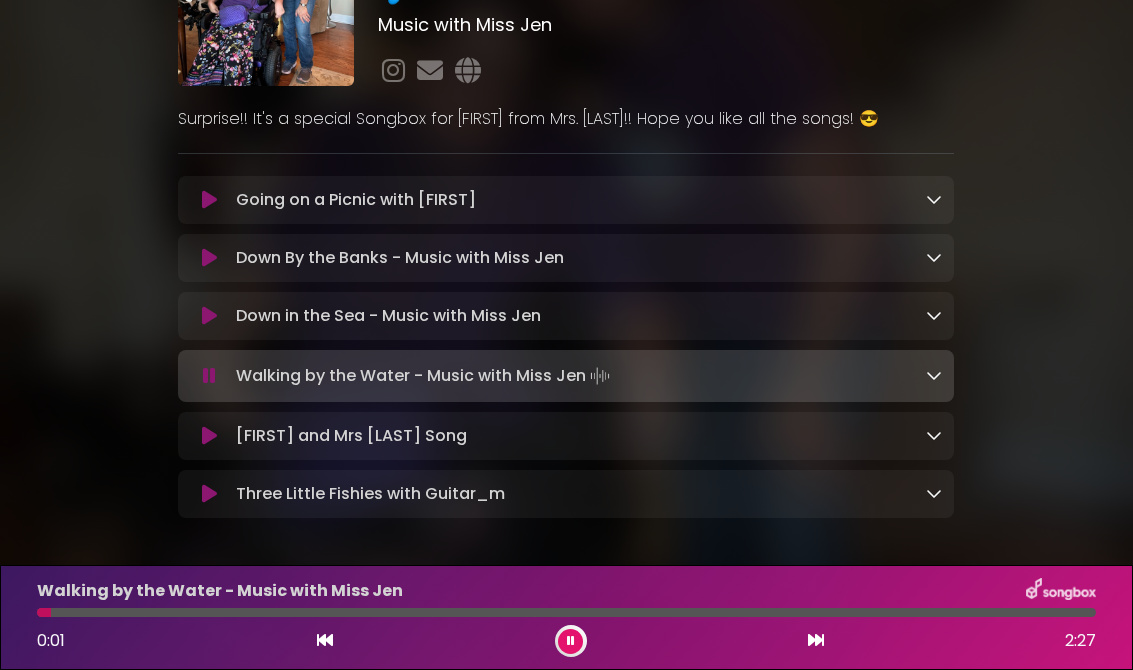 click on "[FIRST] and Mrs [LAST] Song
Loading Track..." at bounding box center (351, 436) 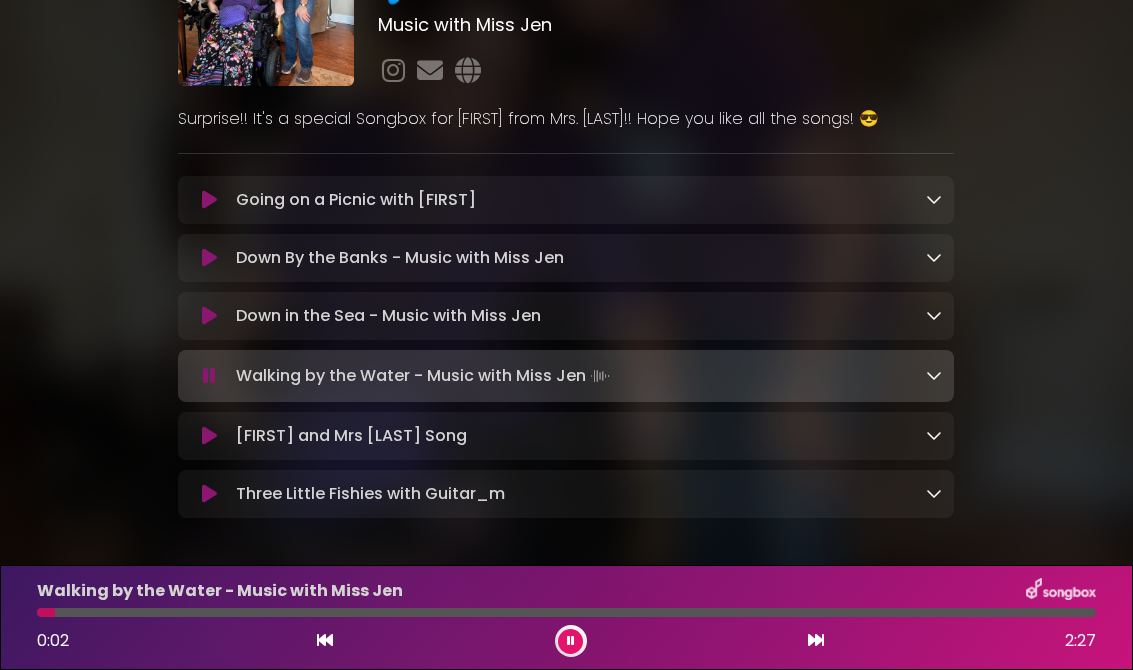 click at bounding box center (209, 436) 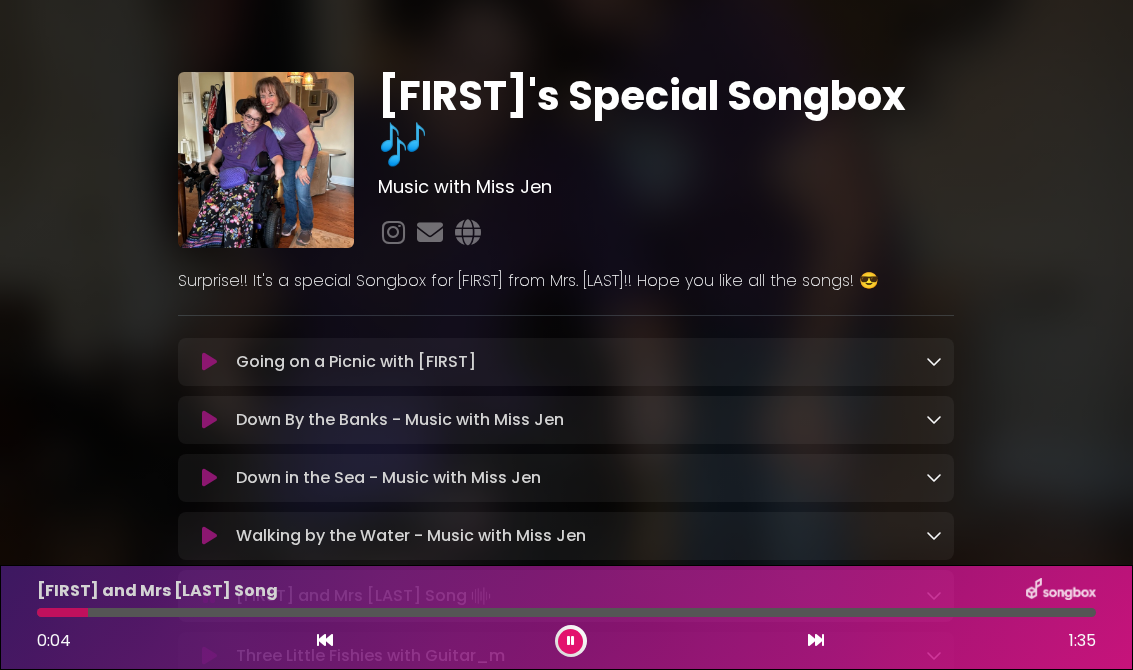 scroll, scrollTop: 0, scrollLeft: 0, axis: both 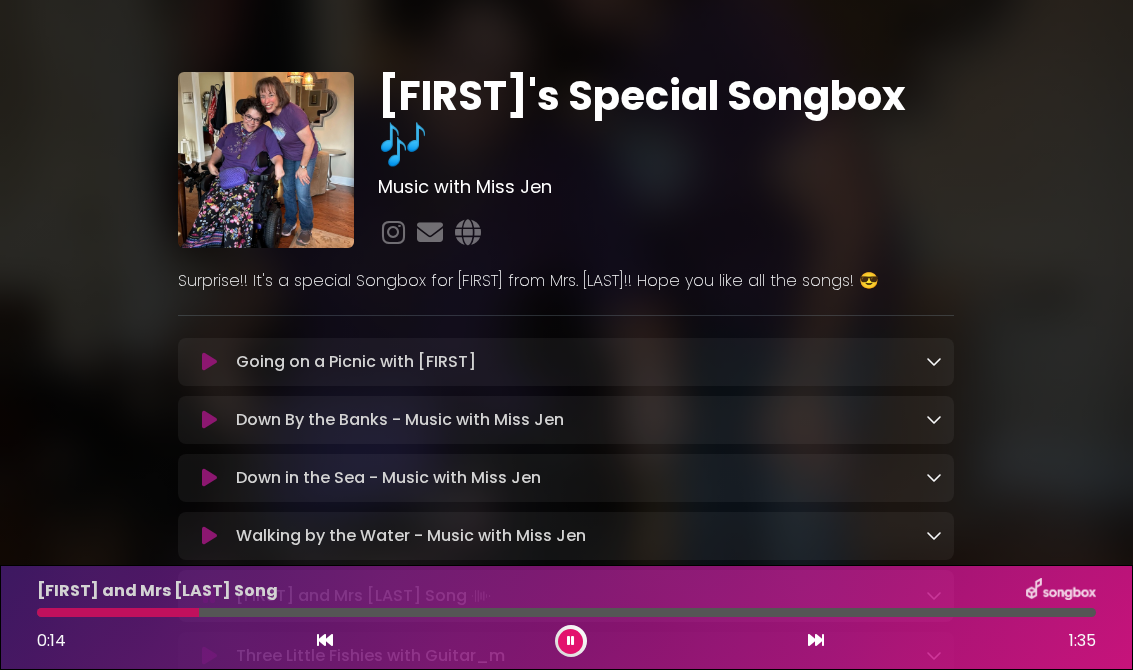 click at bounding box center [325, 641] 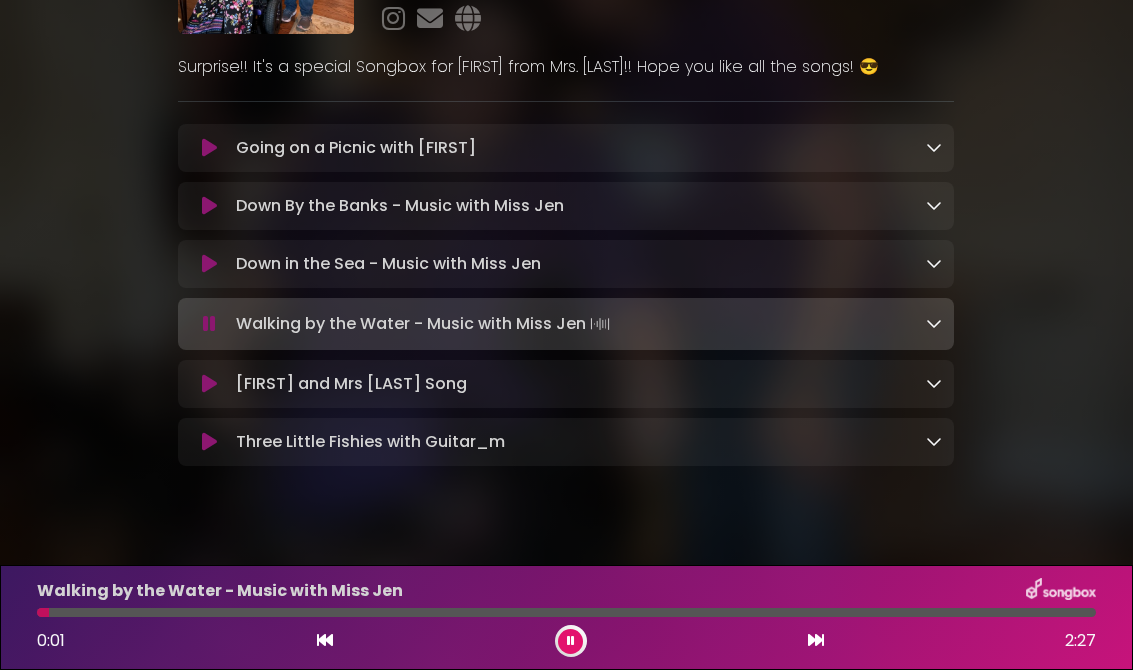 scroll, scrollTop: 212, scrollLeft: 0, axis: vertical 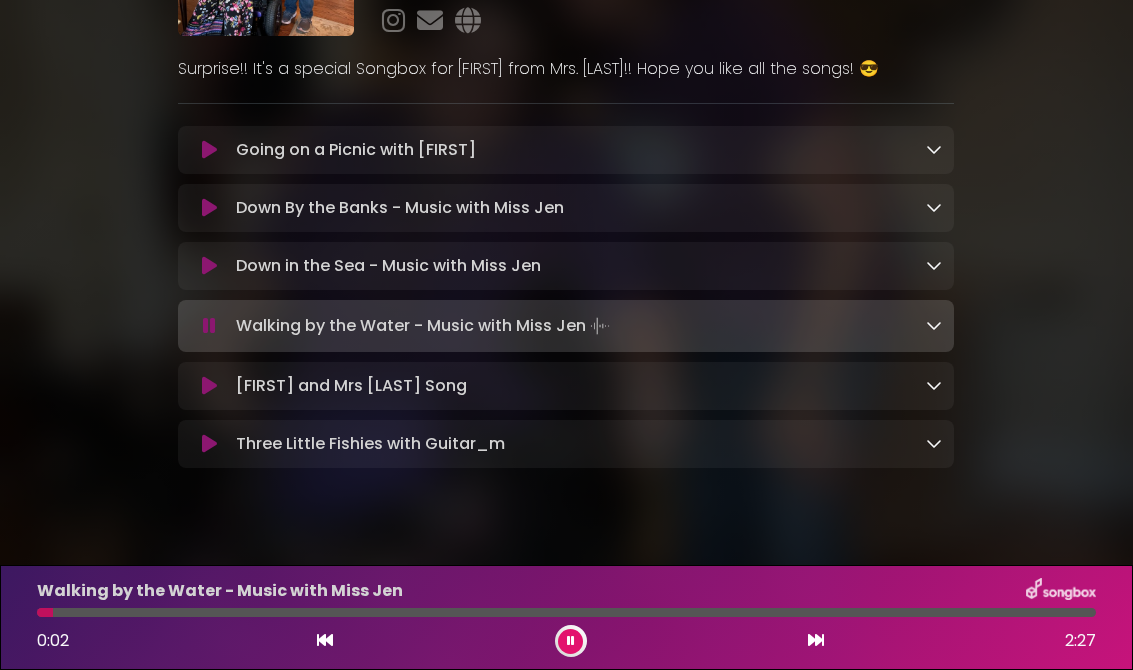 click on "[FIRST] and Mrs [LAST] Song
Loading Track..." at bounding box center (351, 386) 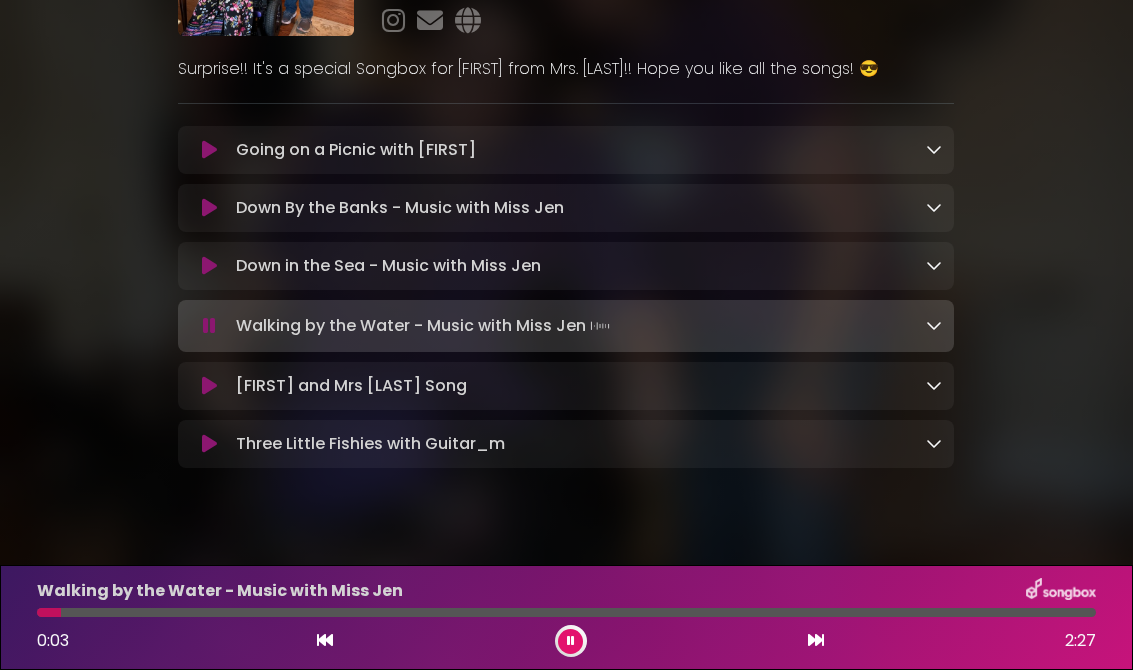 click on "Going on a Picnic with [FIRST]
Loading Track..." at bounding box center [566, 297] 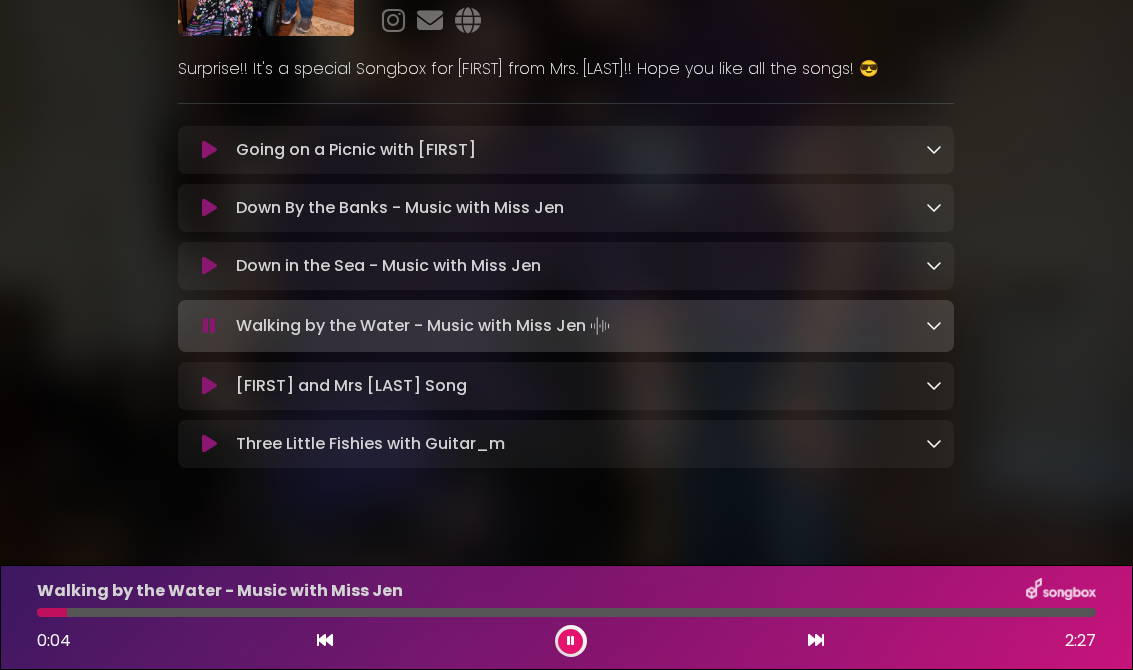 click on "[FIRST] and Mrs [LAST] Song
Loading Track..." at bounding box center [585, 386] 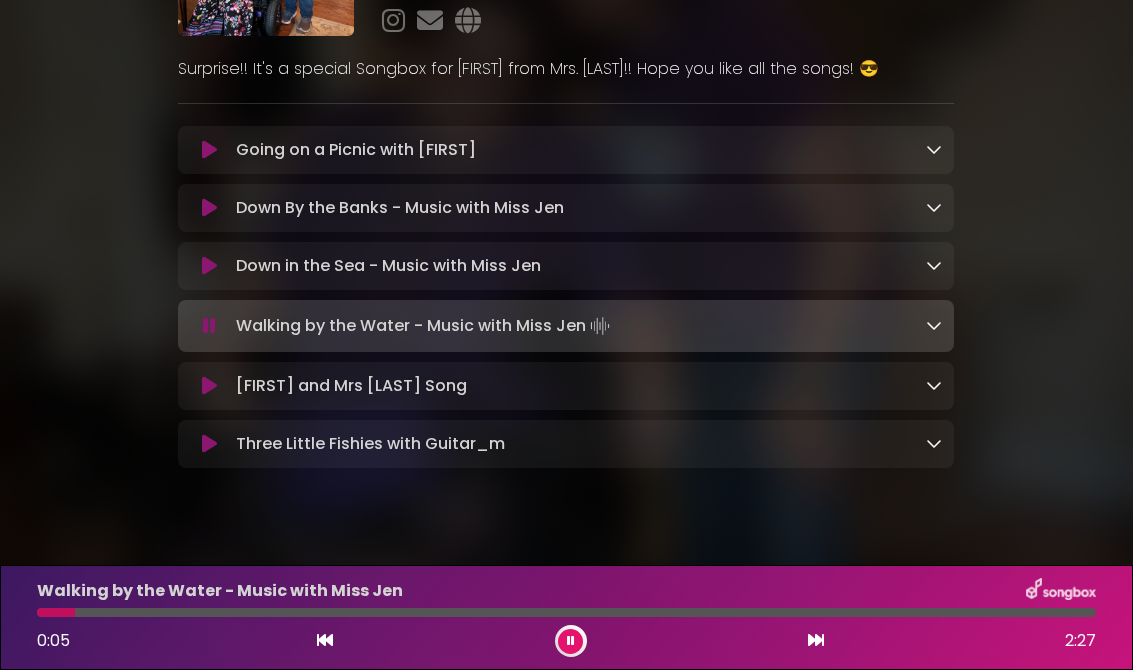 click at bounding box center (209, 326) 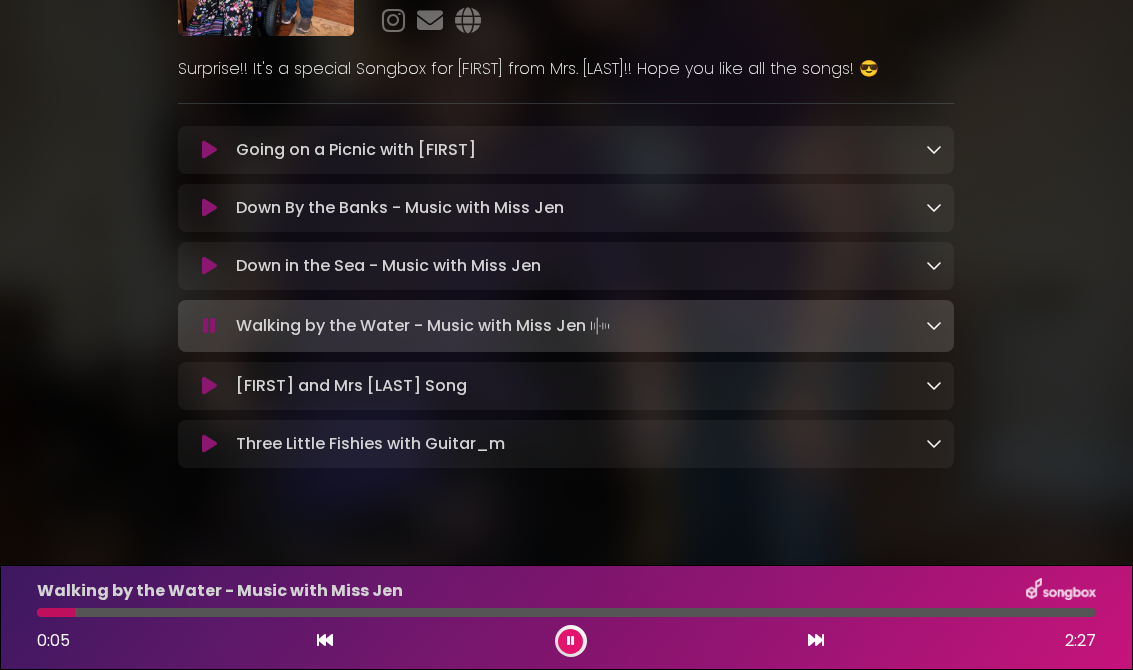 scroll, scrollTop: 209, scrollLeft: 0, axis: vertical 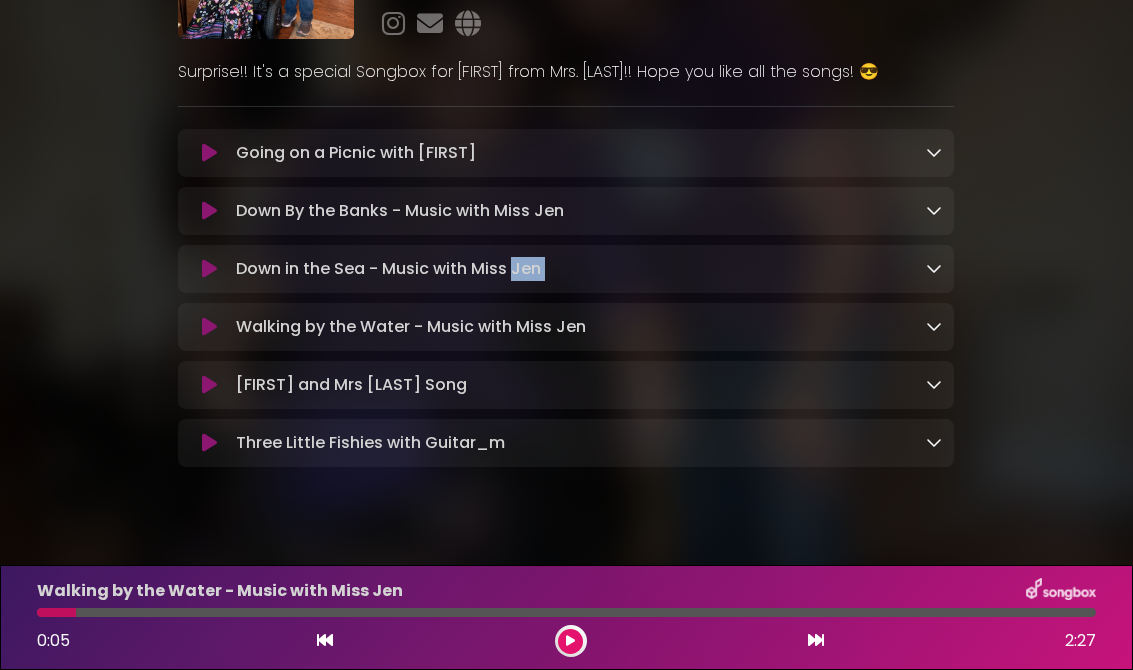 click on "[FIRST] and Mrs [LAST] Song
Loading Track..." at bounding box center (351, 385) 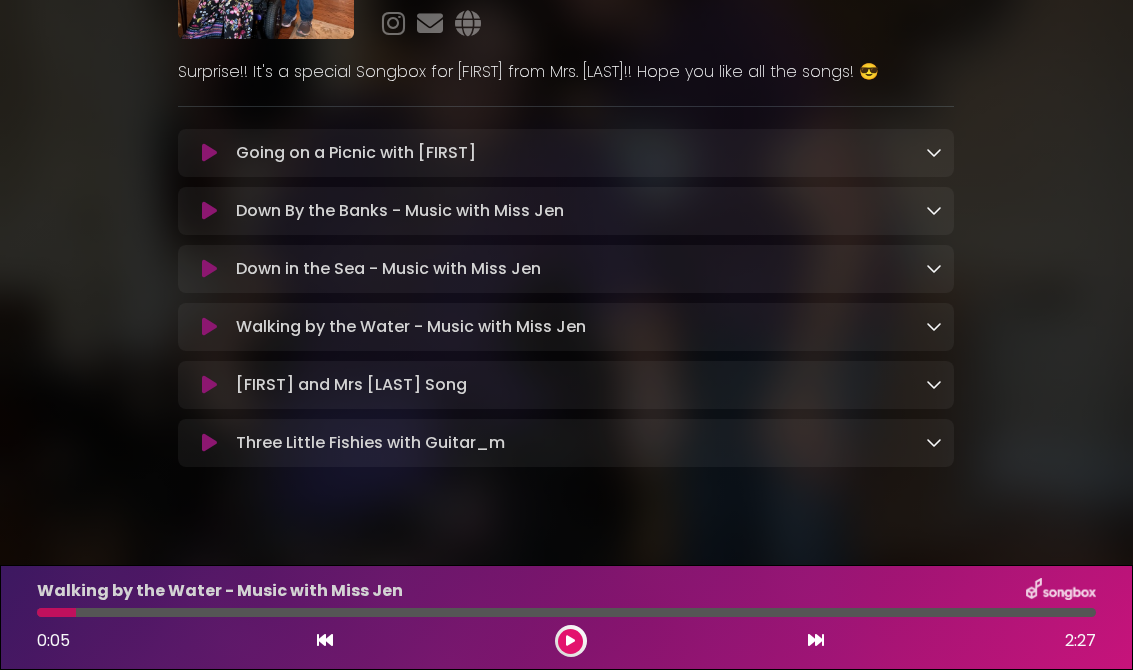 click on "Going on a Picnic with [FIRST]
Loading Track..." at bounding box center [566, 298] 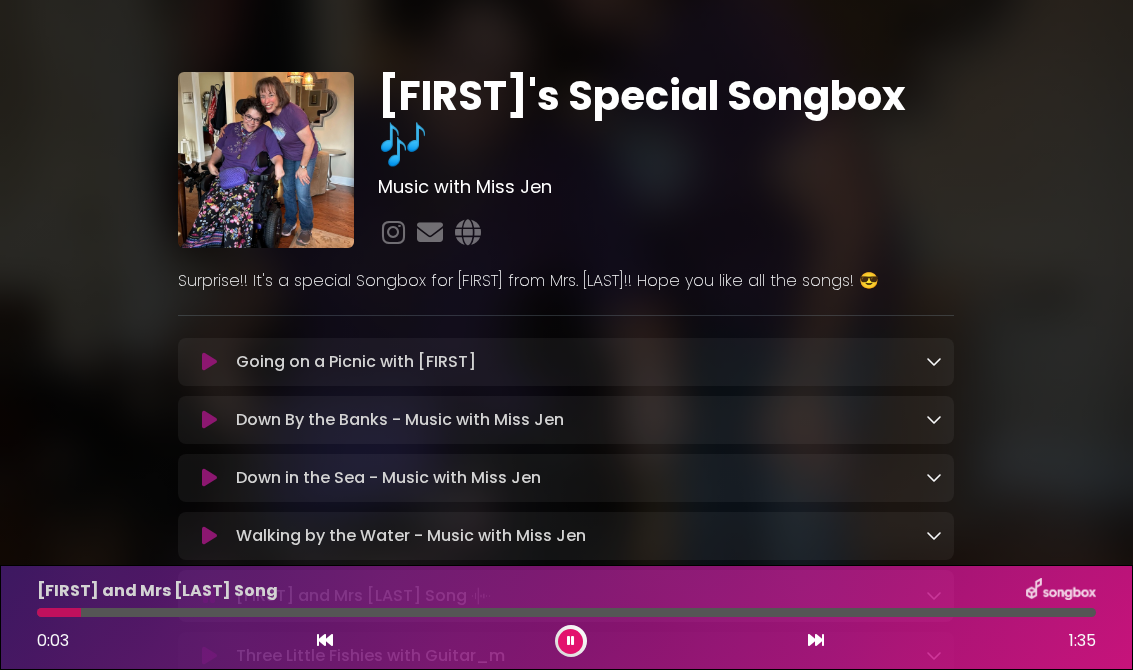 scroll, scrollTop: 0, scrollLeft: 0, axis: both 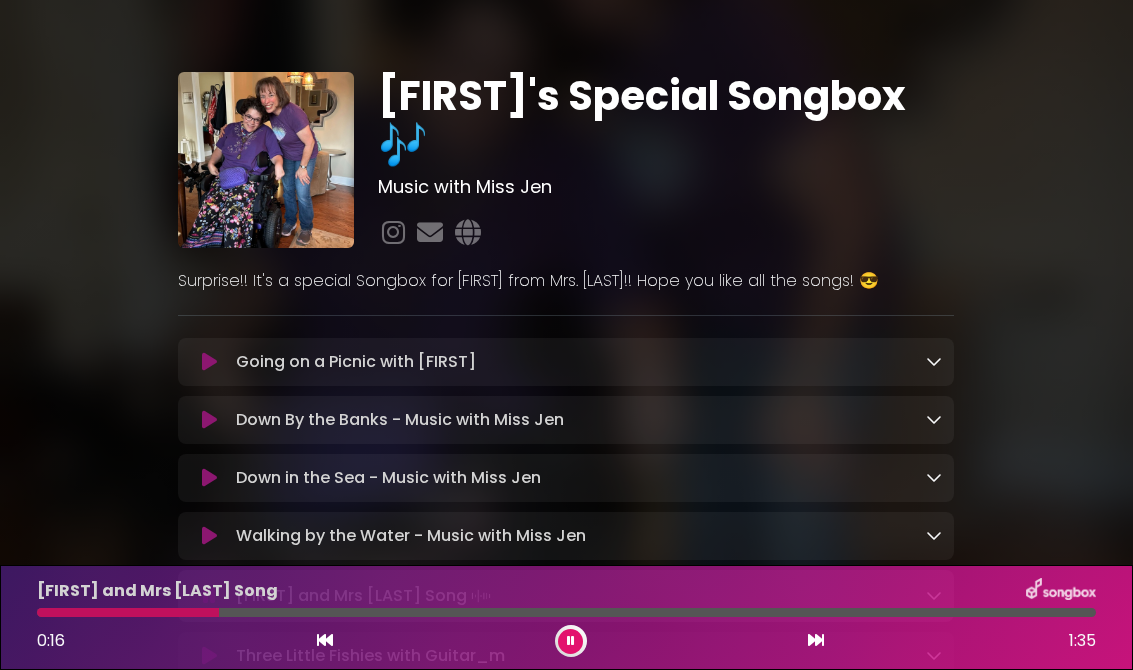 click on "Walking by the Water - Music with Miss Jen
Loading Track..." at bounding box center [585, 536] 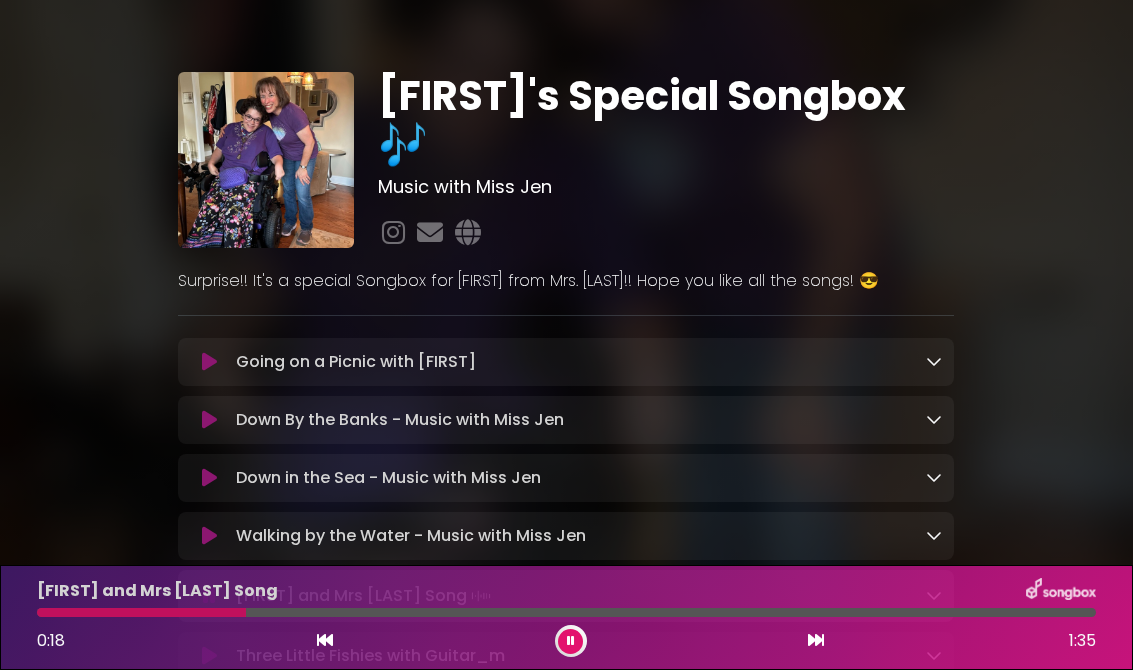 scroll, scrollTop: 0, scrollLeft: 0, axis: both 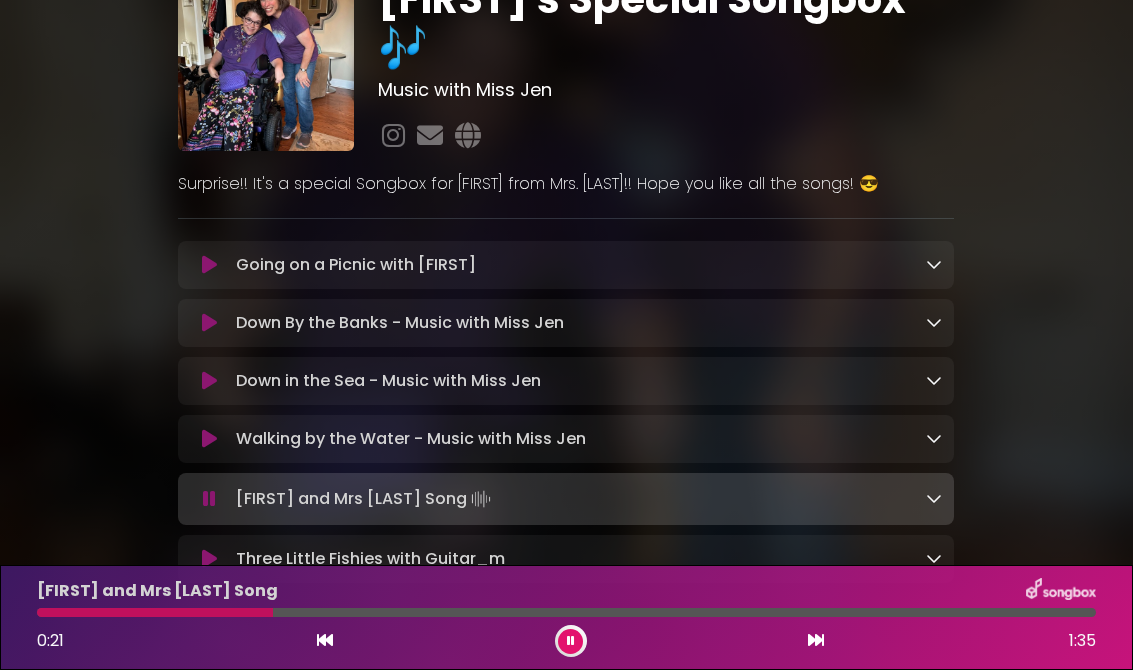 click at bounding box center [325, 640] 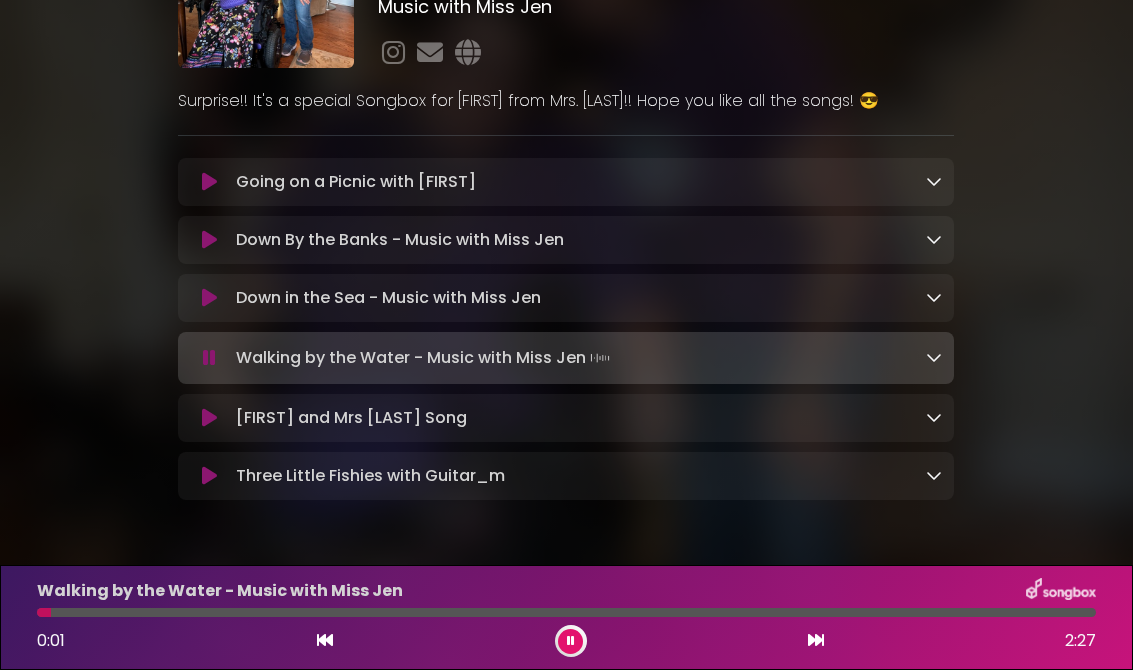 scroll, scrollTop: 177, scrollLeft: 0, axis: vertical 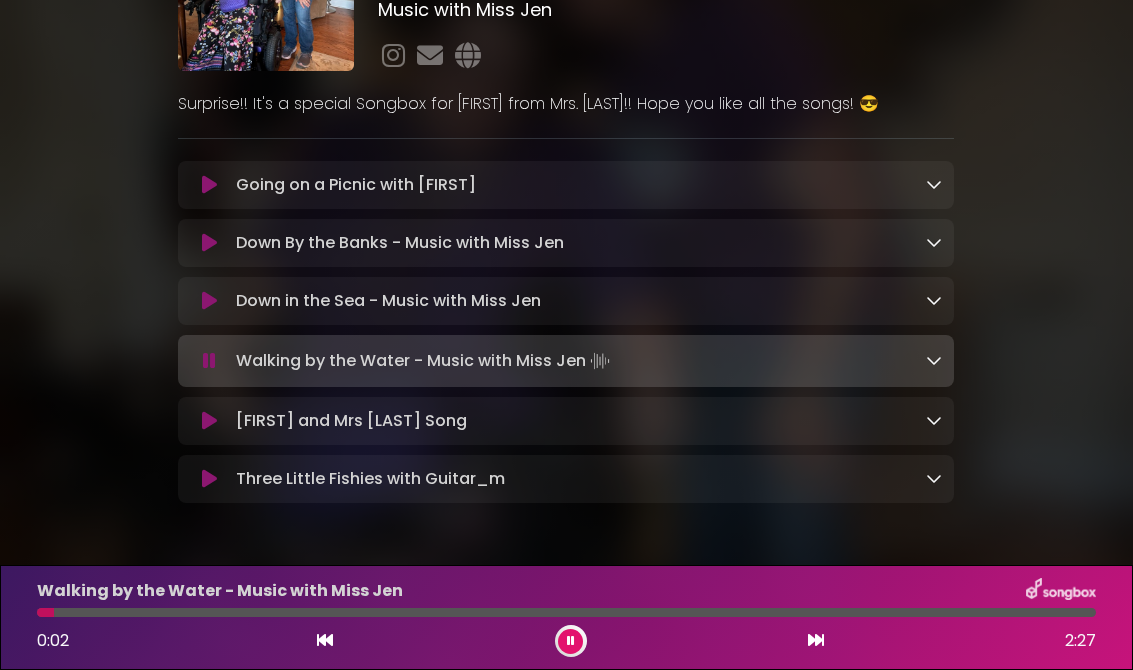 click on "[FIRST] and Mrs [LAST] Song
Loading Track..." at bounding box center [351, 421] 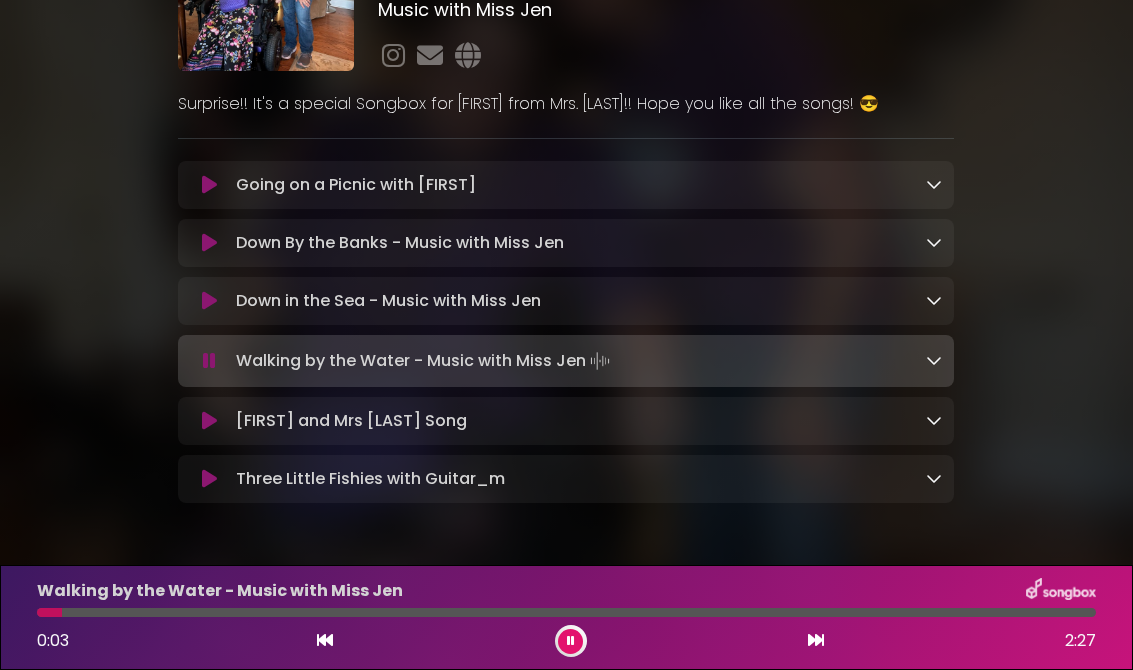 scroll, scrollTop: 176, scrollLeft: 0, axis: vertical 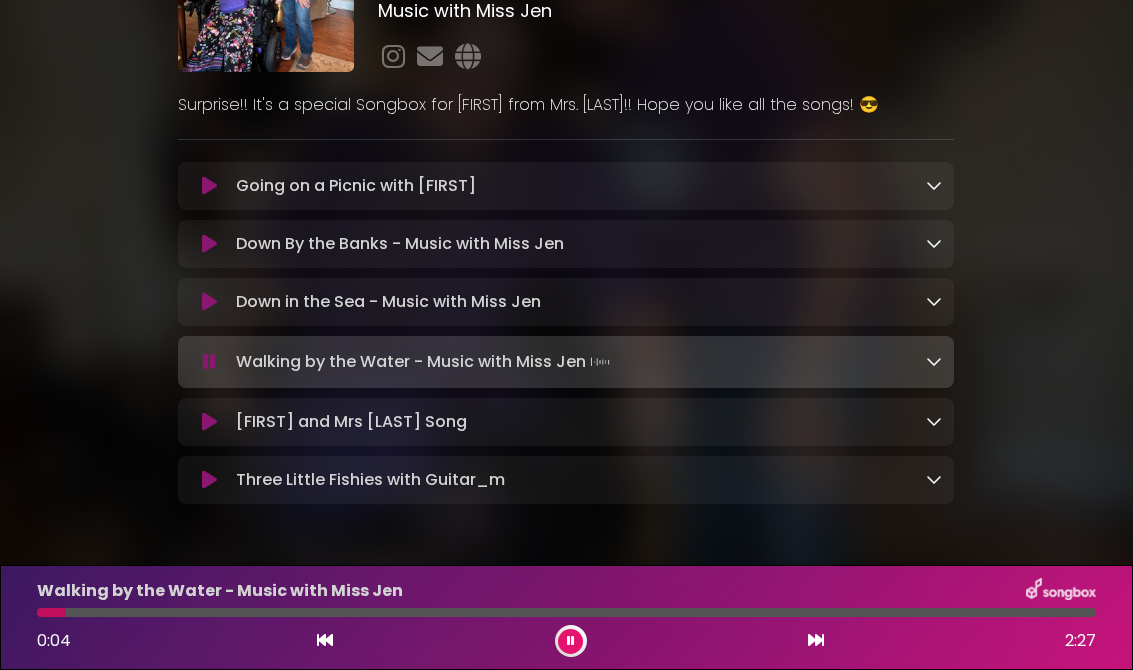 click at bounding box center (209, 422) 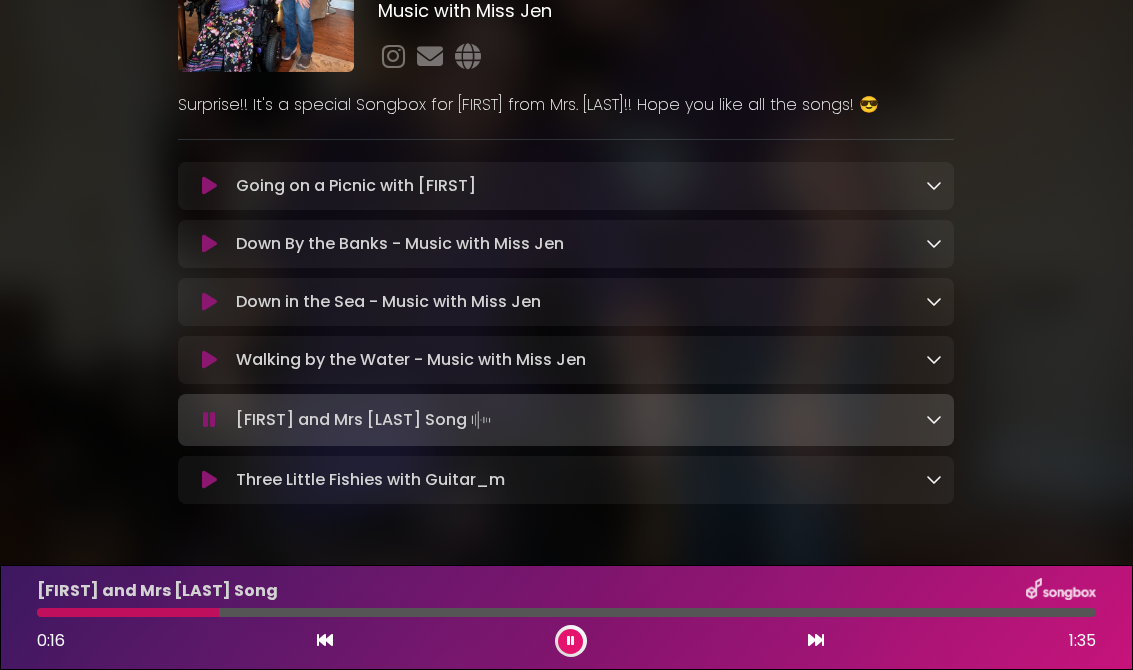 scroll, scrollTop: 0, scrollLeft: 0, axis: both 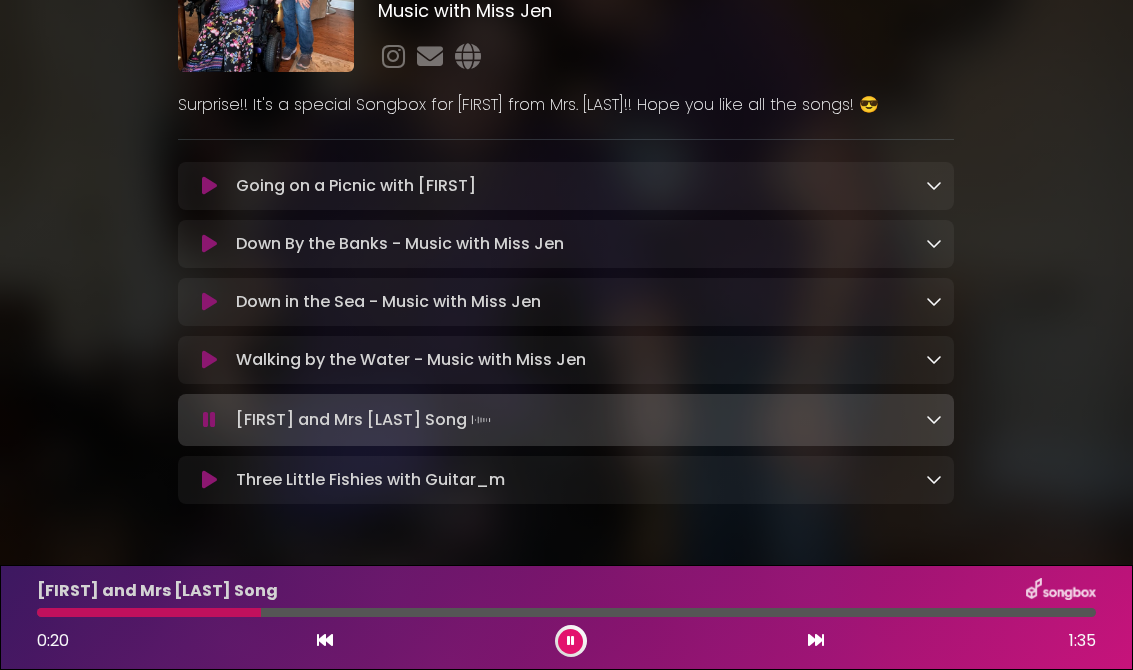 click at bounding box center [566, 612] 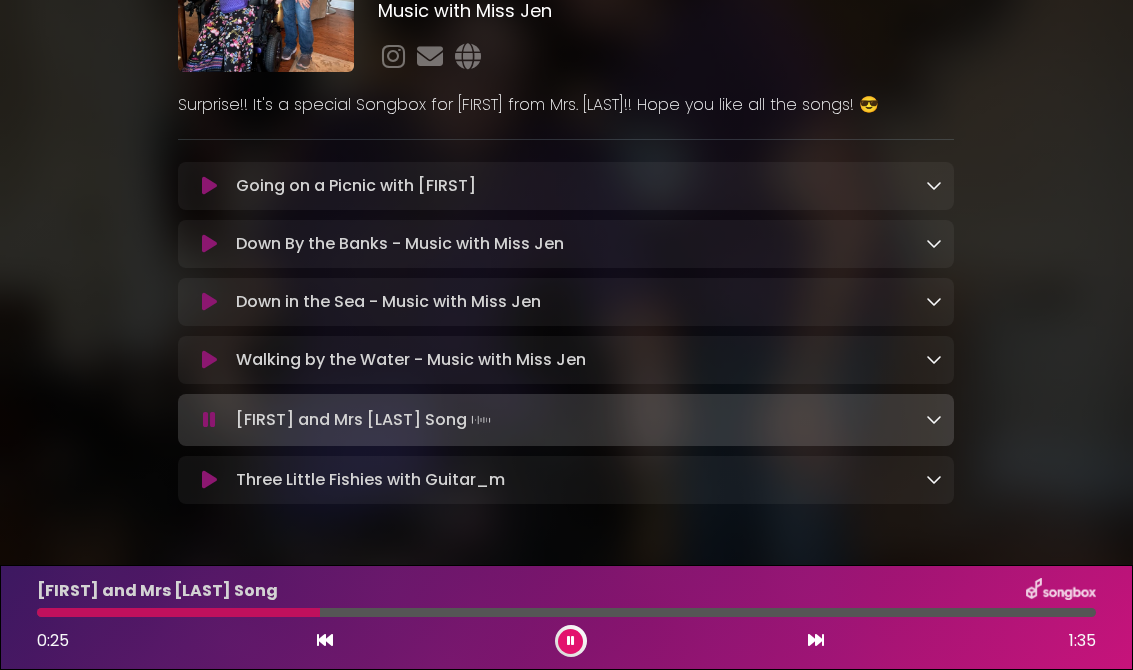 click at bounding box center [325, 641] 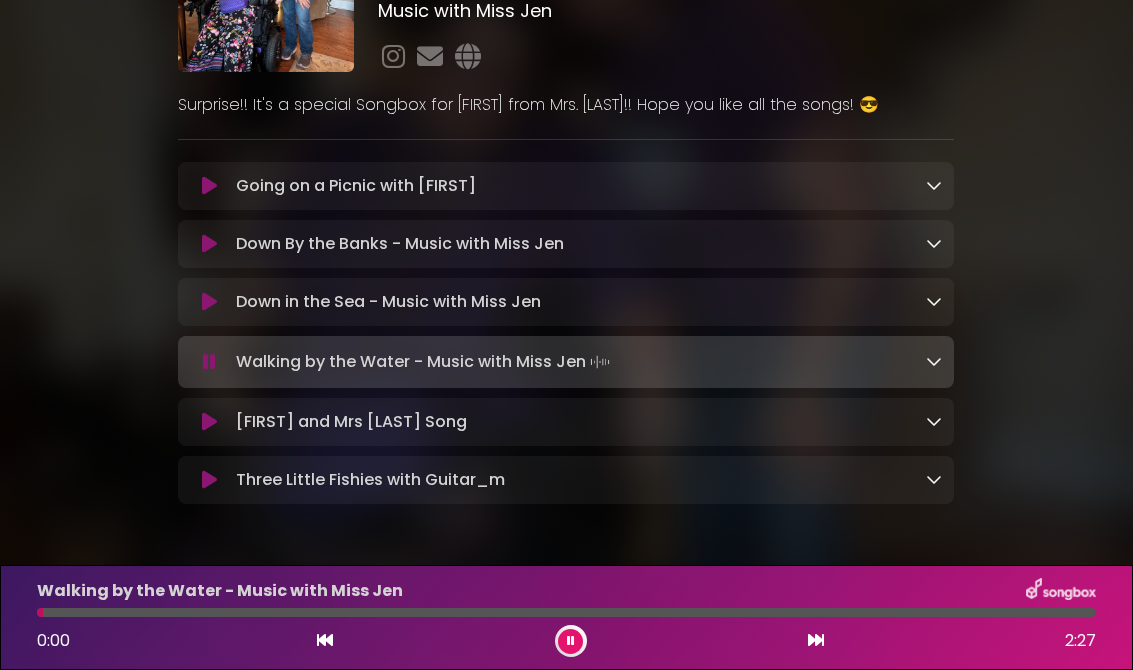 click on "[FIRST] and Mrs [LAST] Song
Loading Track..." at bounding box center (351, 422) 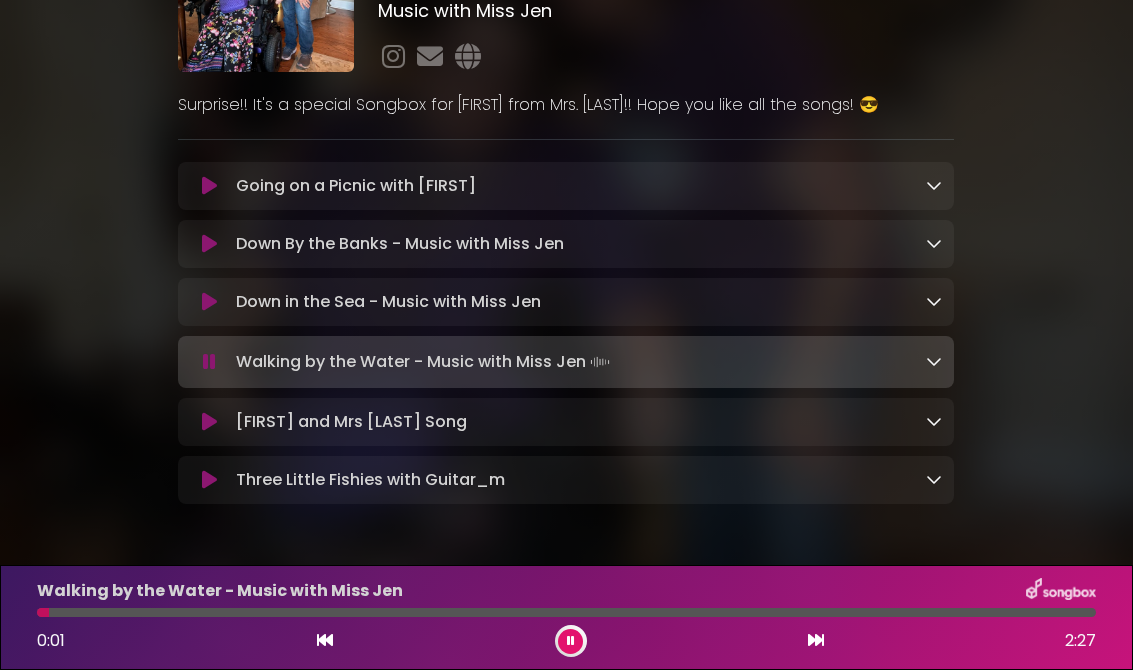 click at bounding box center [209, 422] 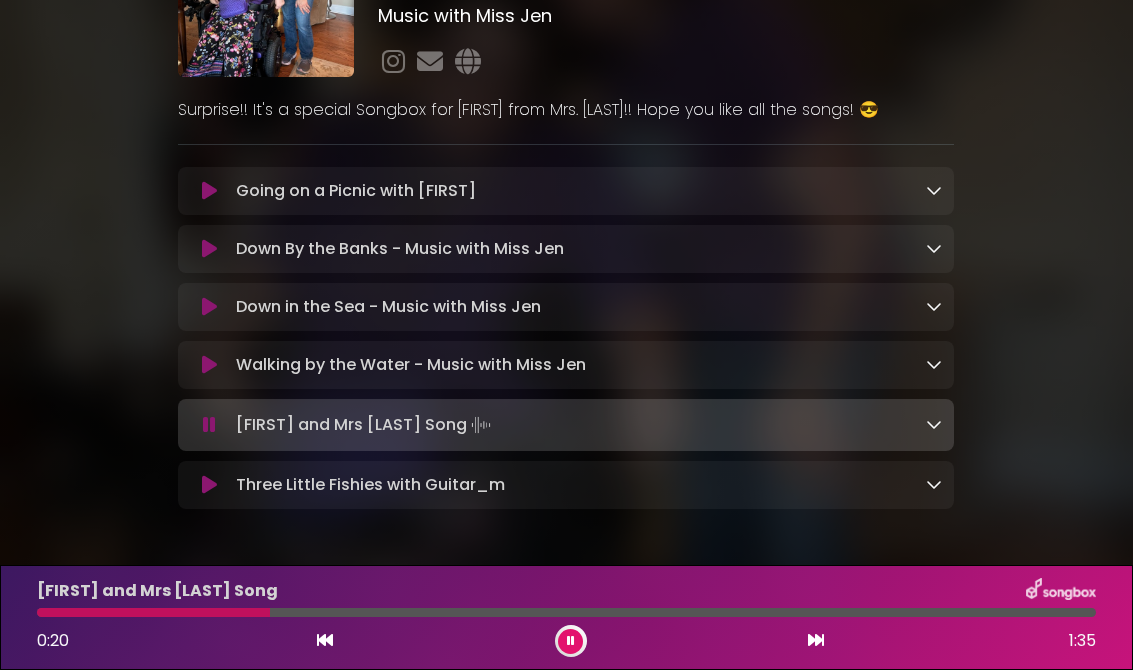 scroll, scrollTop: 170, scrollLeft: 0, axis: vertical 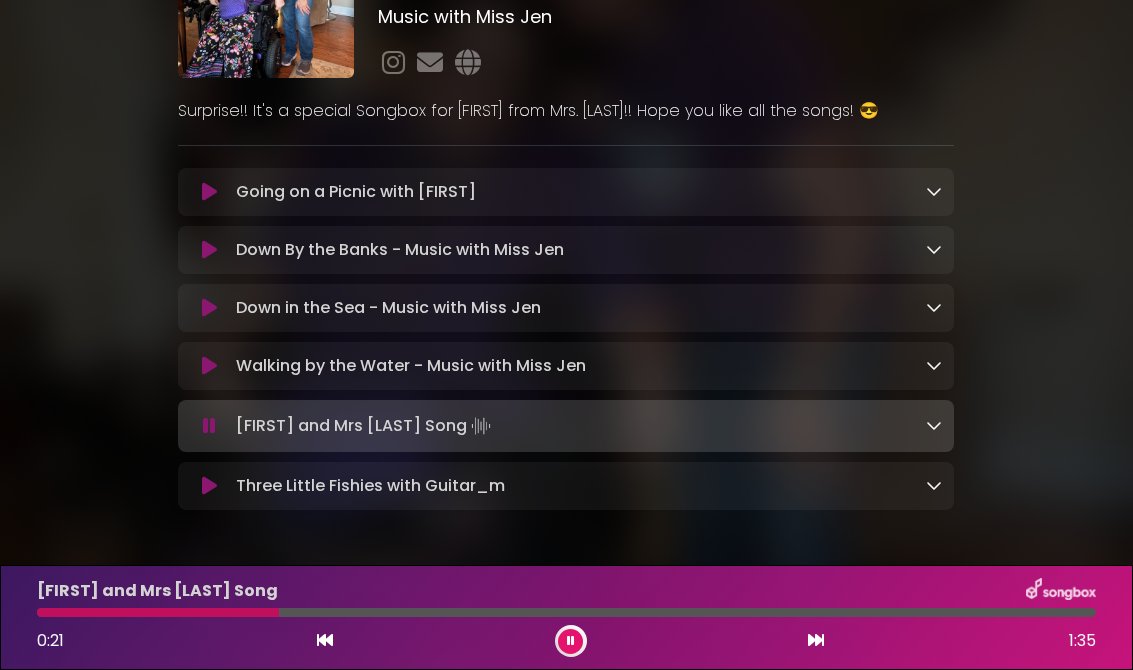 click at bounding box center [209, 426] 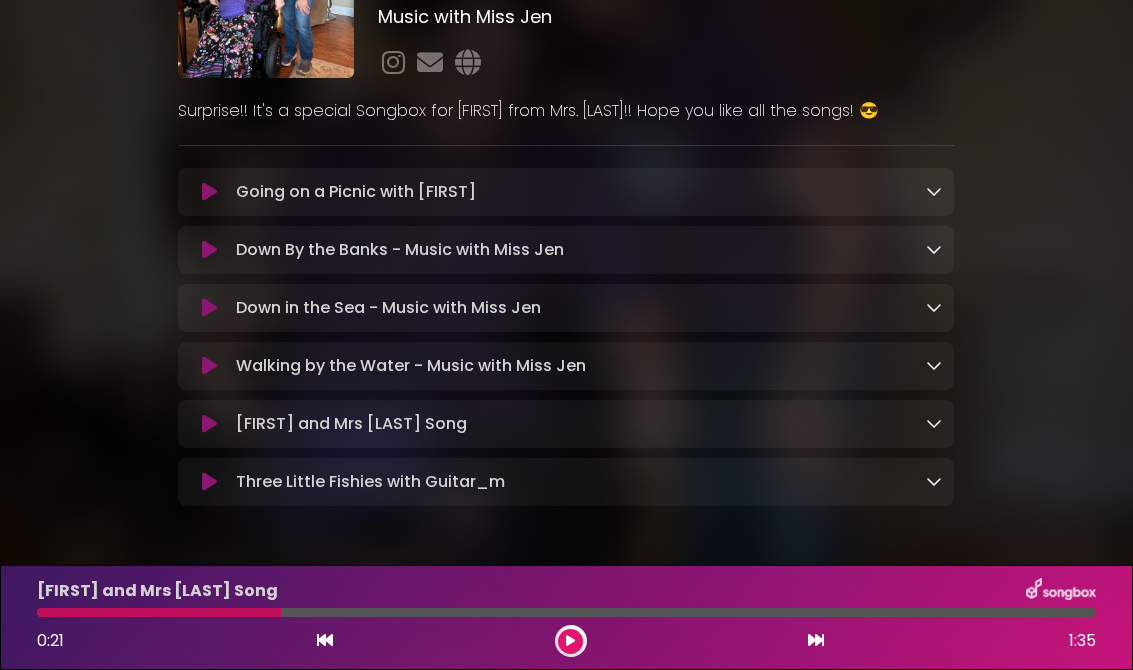 click on "[FIRST] and Mrs [LAST] Song
Loading Track..." at bounding box center (351, 424) 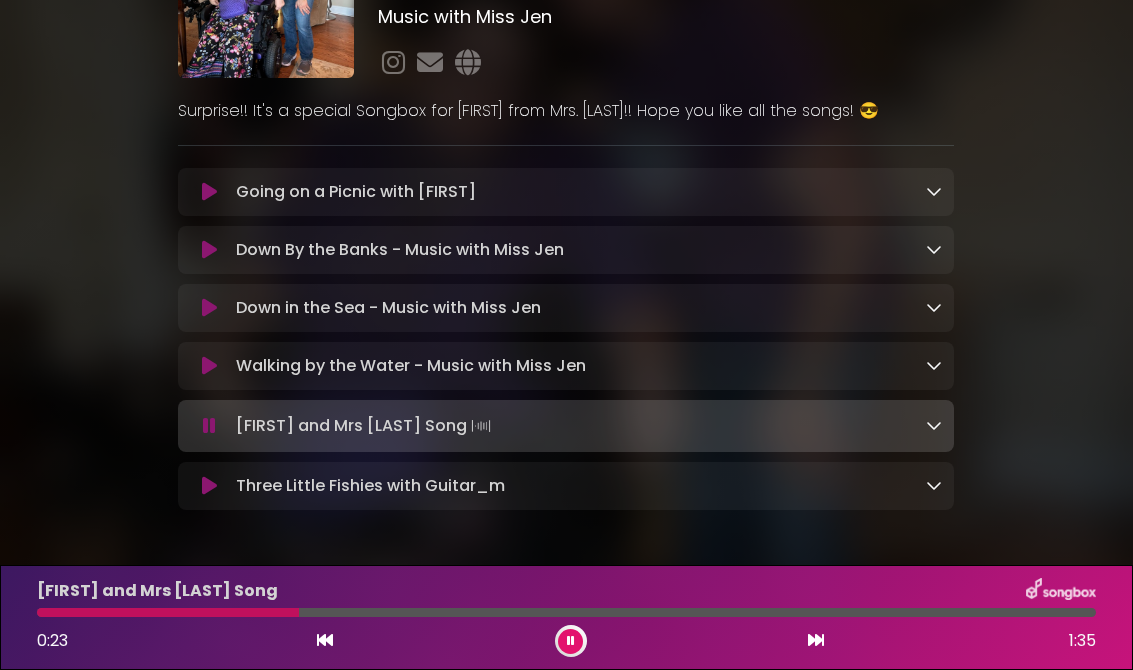 scroll, scrollTop: 0, scrollLeft: 0, axis: both 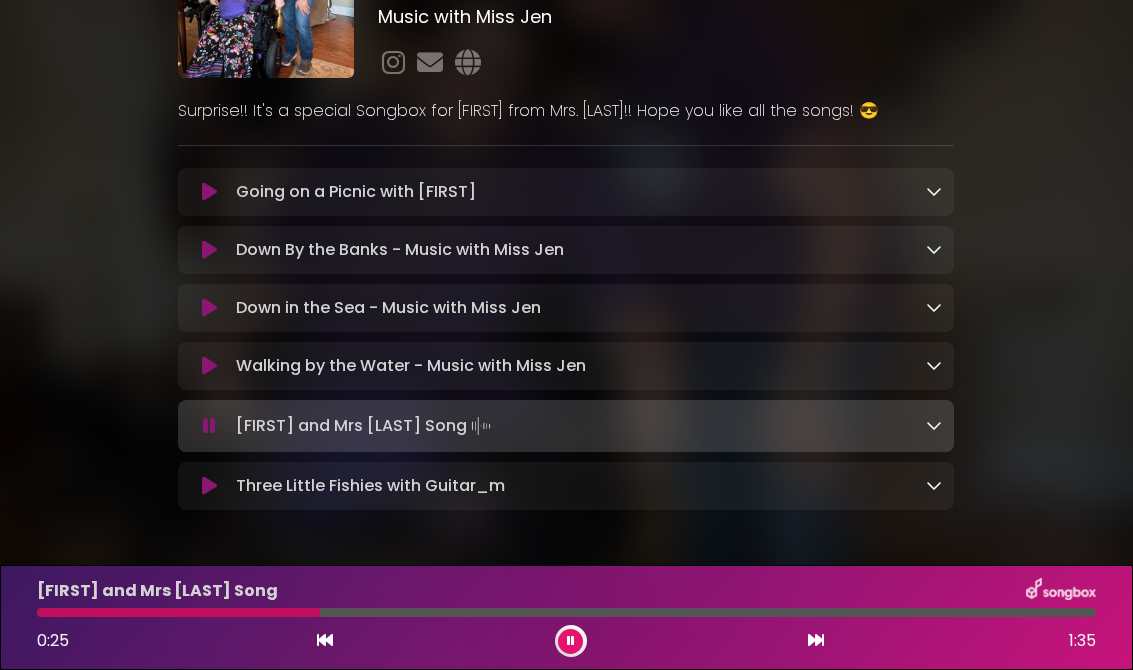 click on "Walking by the Water - Music with Miss Jen
Loading Track..." at bounding box center (411, 366) 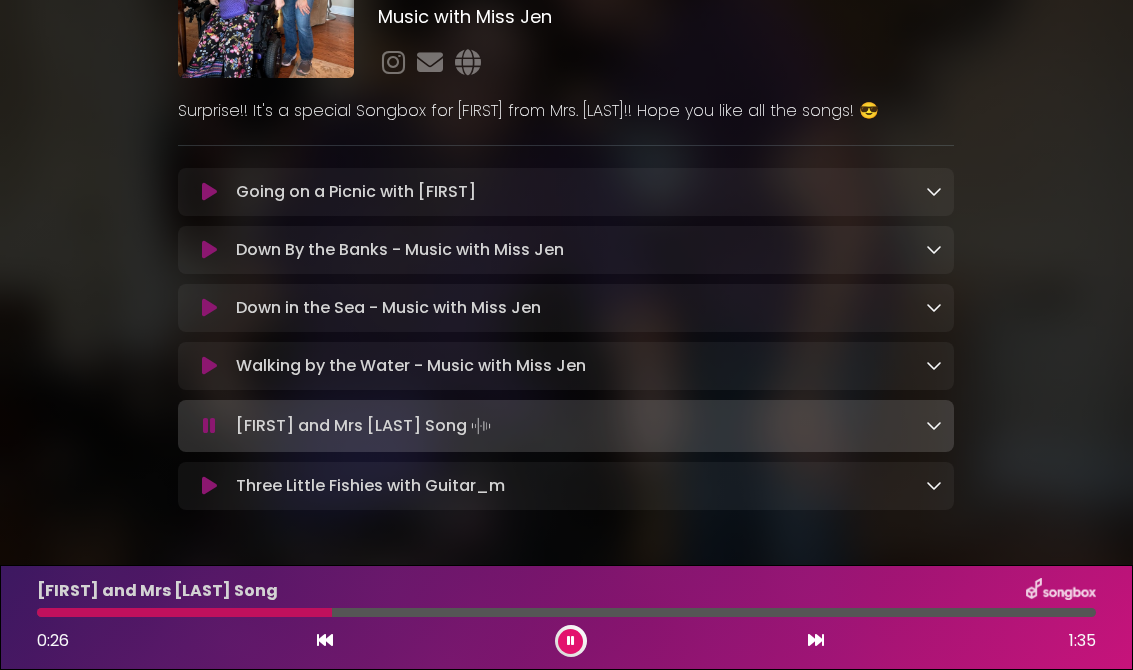 click on "Walking by the Water - Music with Miss Jen
Loading Track..." at bounding box center [411, 366] 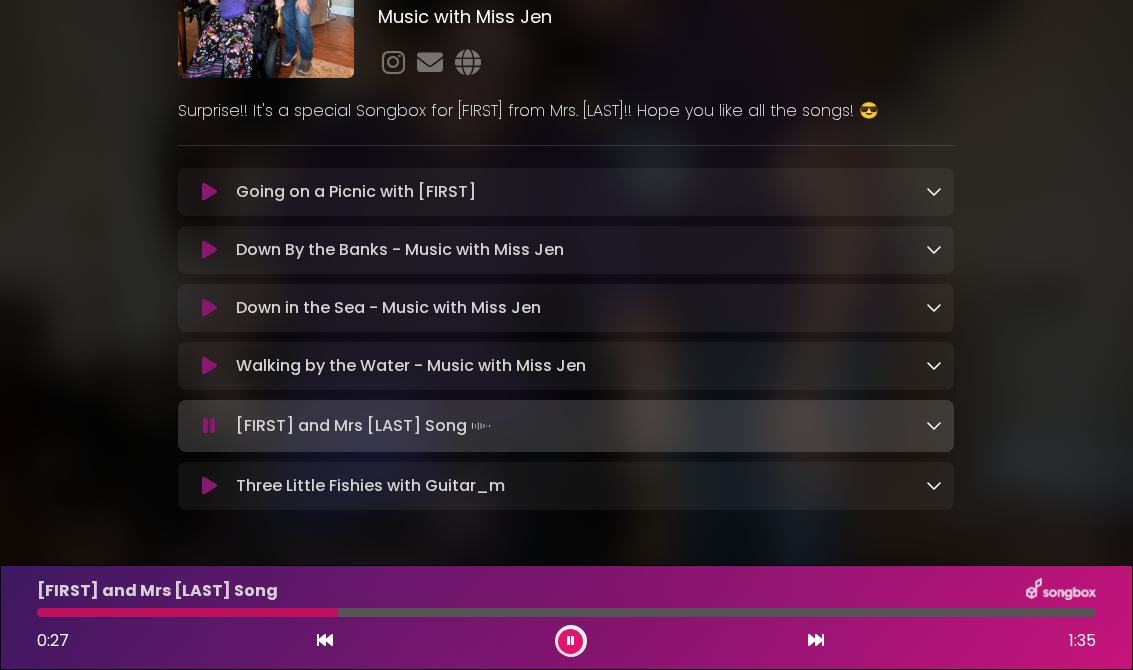 click at bounding box center [209, 366] 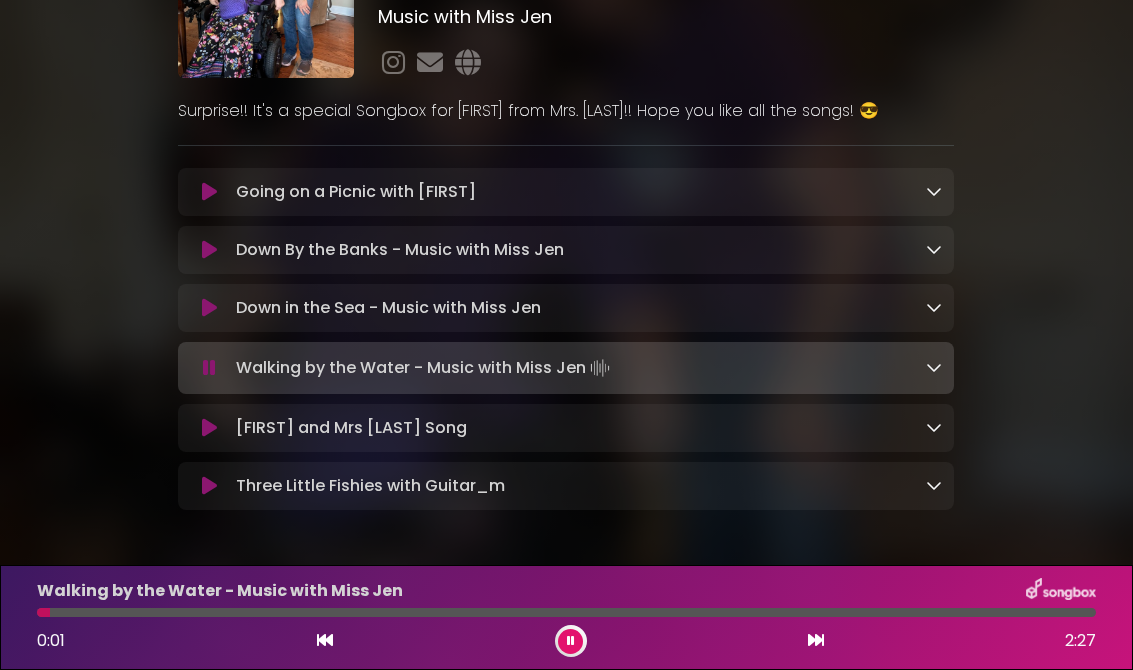 click on "[FIRST] and Mrs [LAST] Song
Loading Track..." at bounding box center [351, 428] 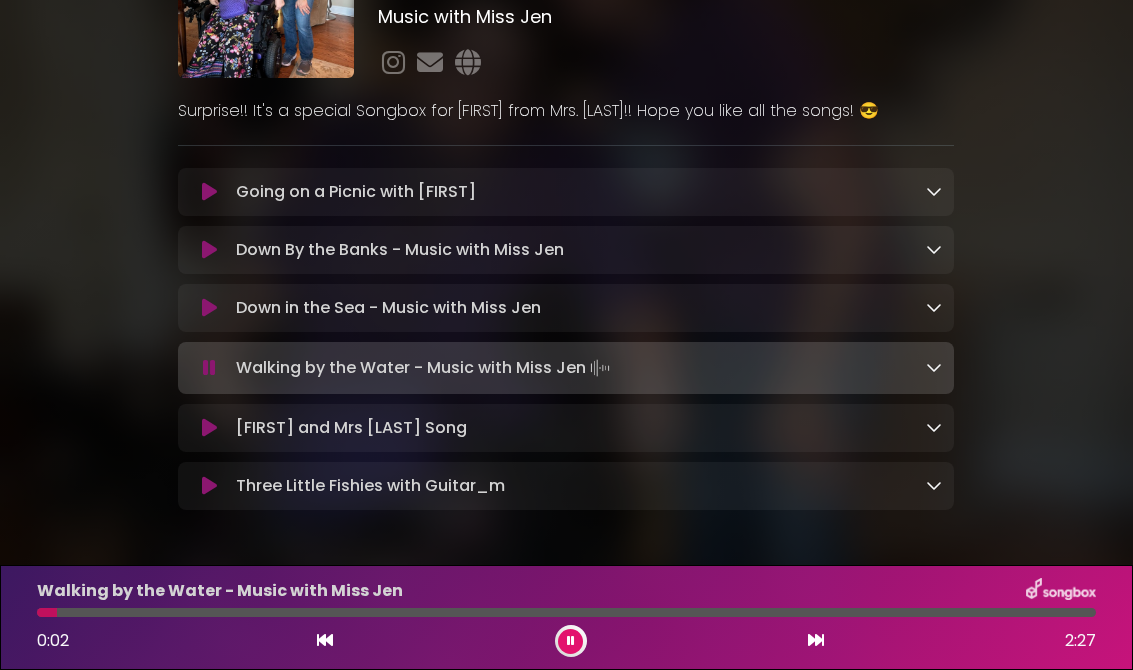 click at bounding box center [209, 428] 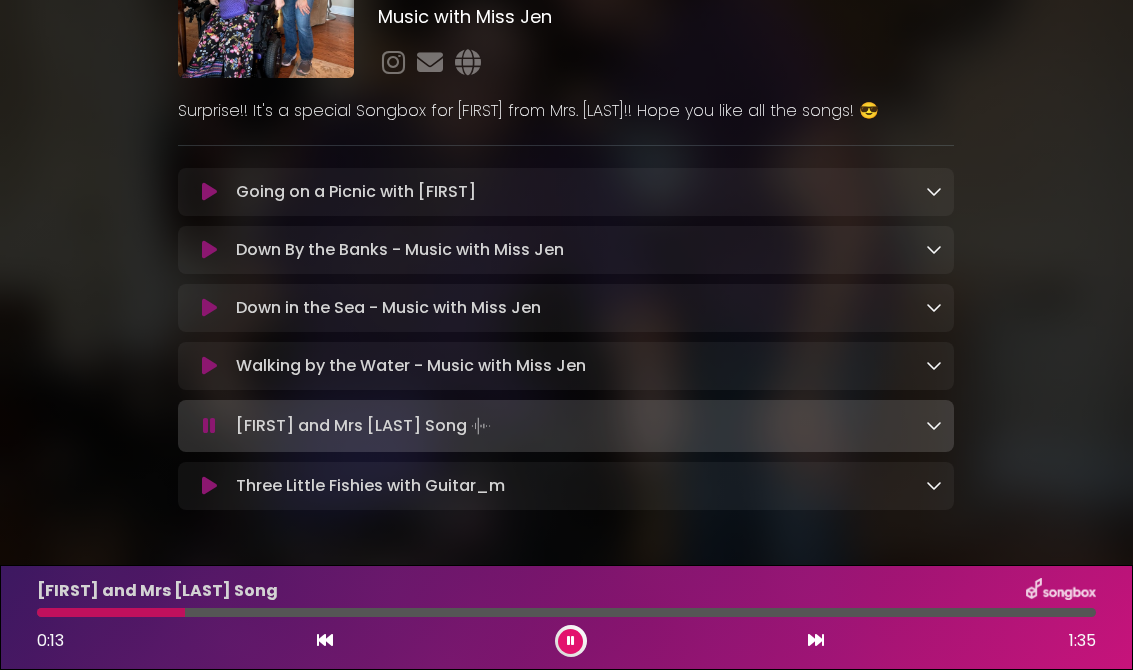 click on "[FIRST] and Mrs [LAST] Song
Loading Track..." at bounding box center (566, 426) 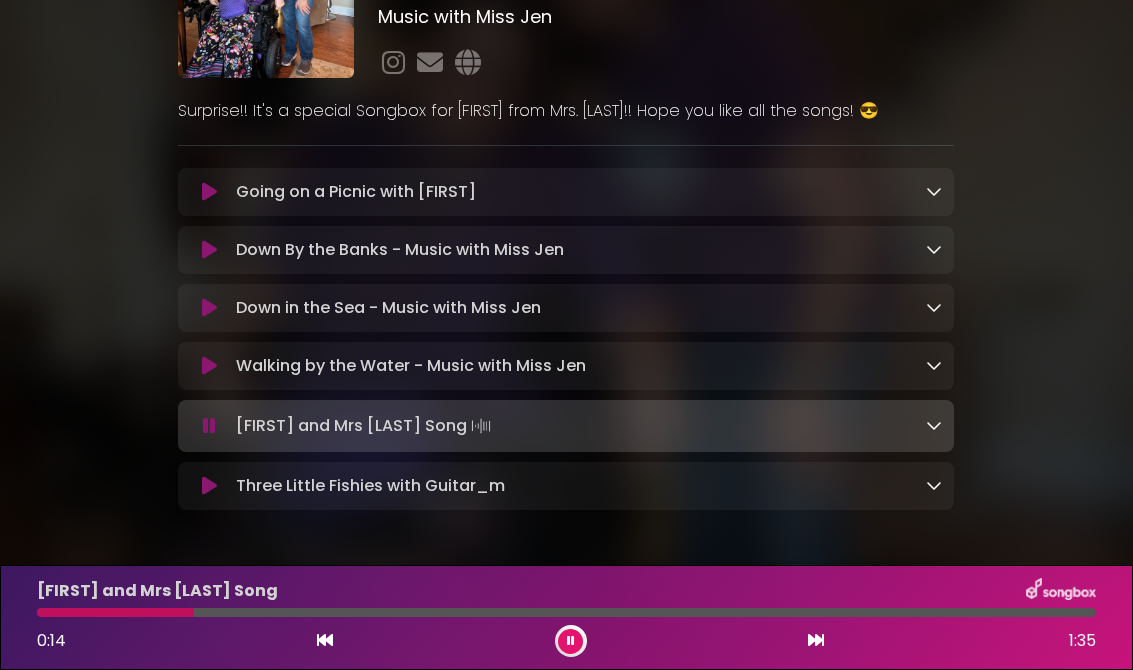 click at bounding box center [209, 366] 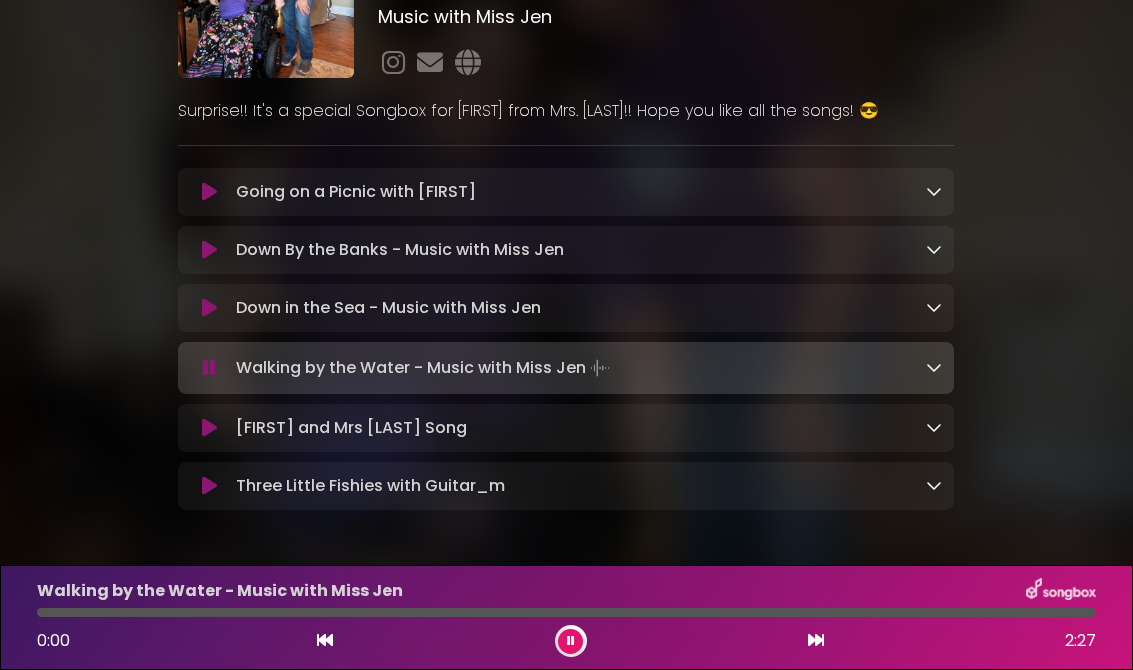 click on "Walking by the Water - Music with Miss Jen
Loading Track...
Name Email" at bounding box center (566, 368) 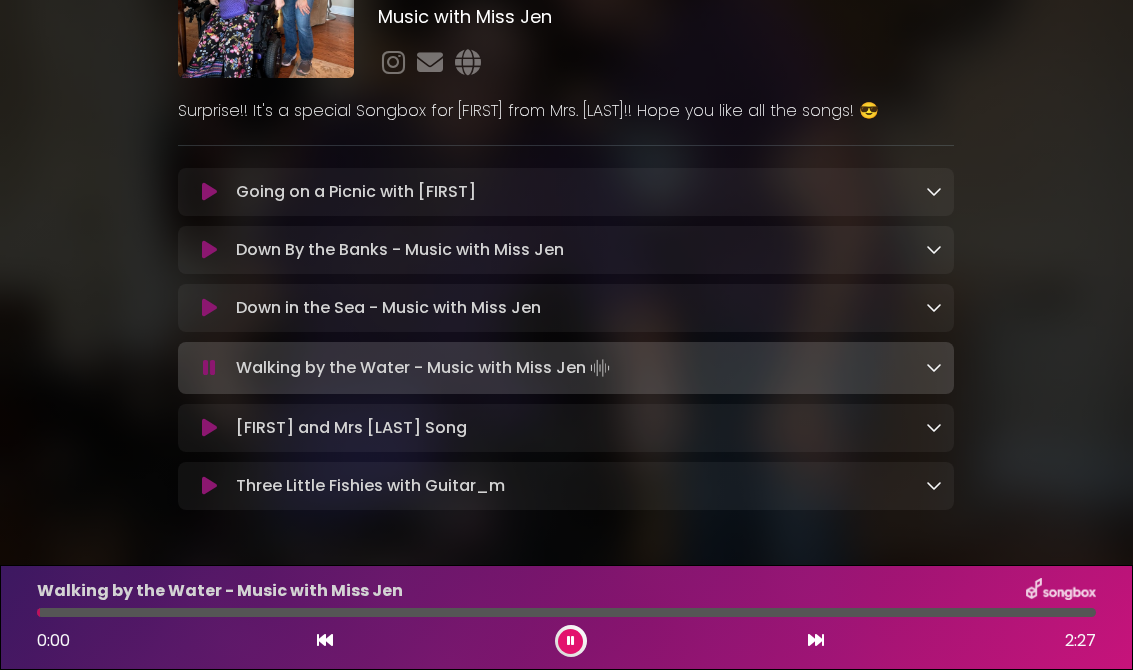 click at bounding box center [209, 428] 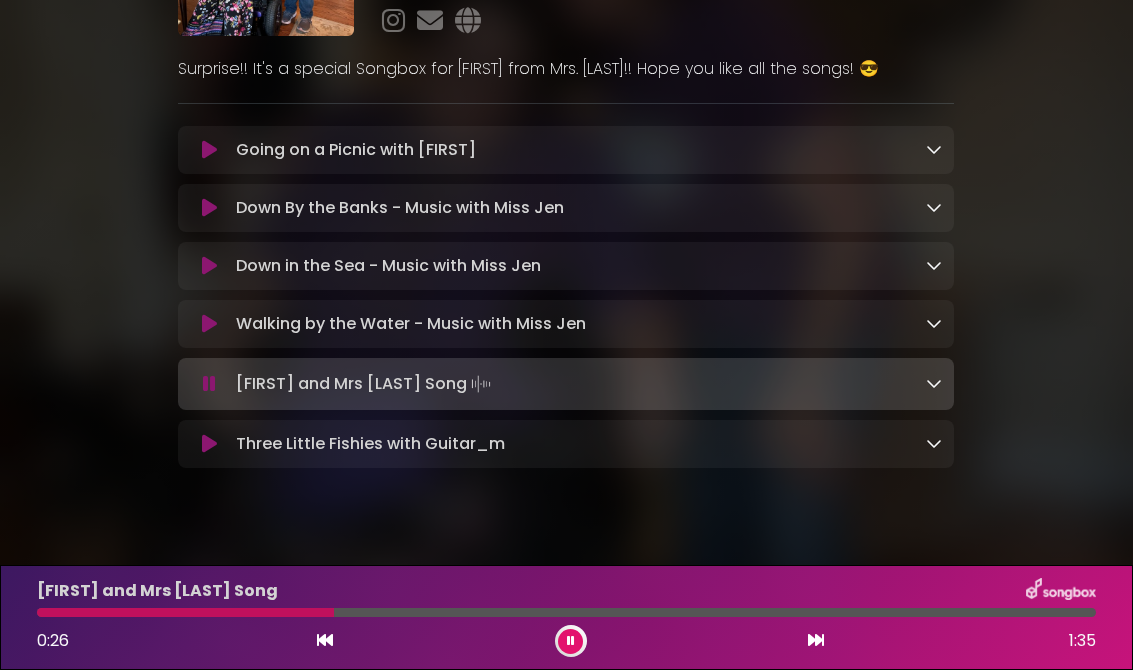 scroll, scrollTop: 212, scrollLeft: 0, axis: vertical 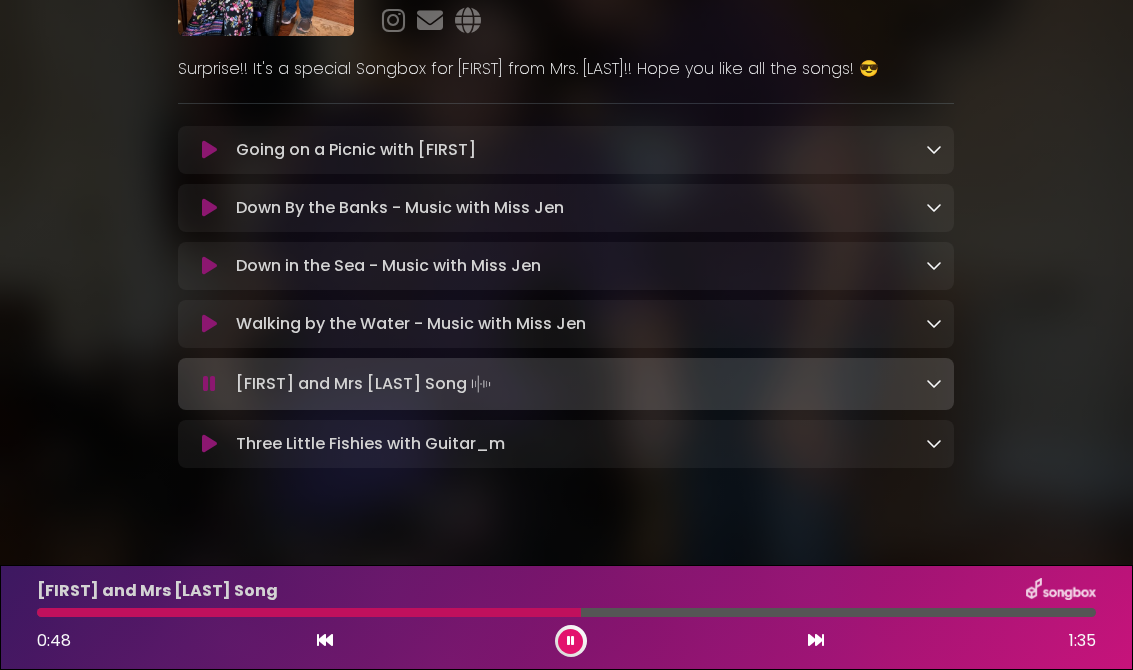 click at bounding box center [566, 612] 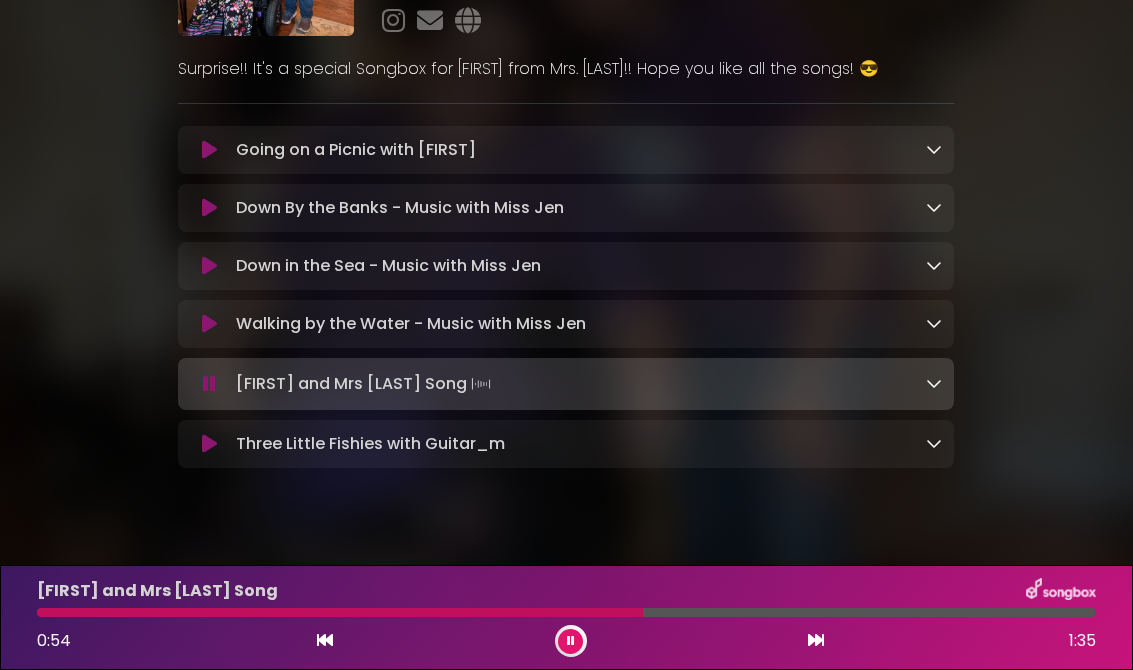 click on "Walking by the Water - Music with Miss Jen
Loading Track..." at bounding box center (411, 324) 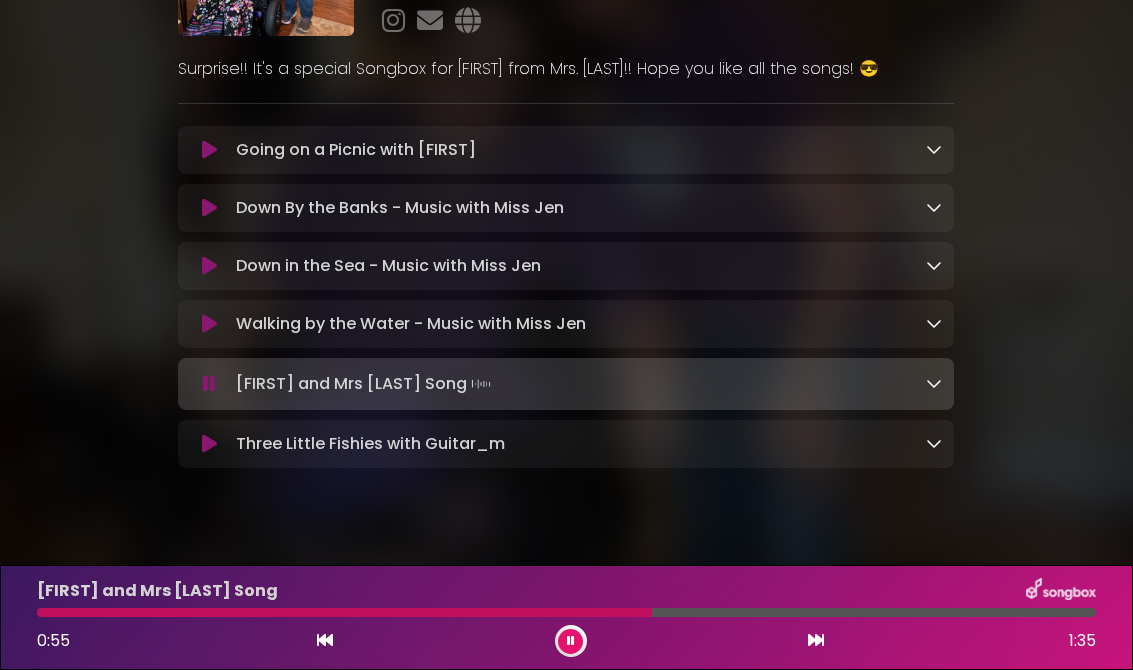 click on "Walking by the Water - Music with Miss Jen
Loading Track..." at bounding box center [411, 324] 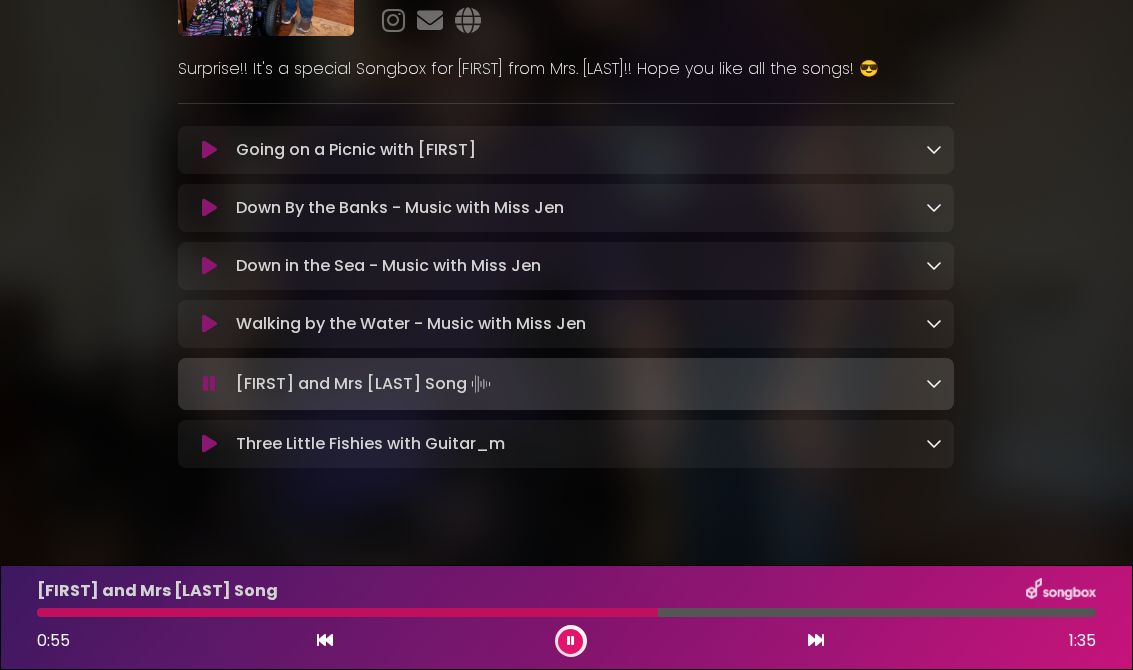 click at bounding box center (209, 324) 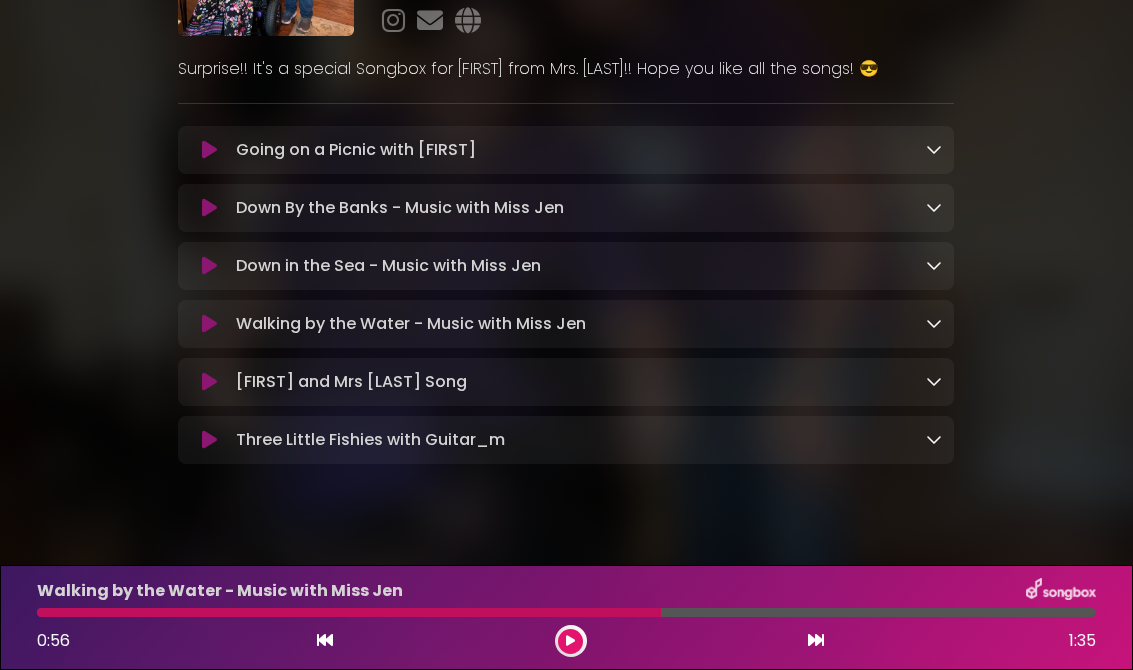 scroll, scrollTop: 209, scrollLeft: 0, axis: vertical 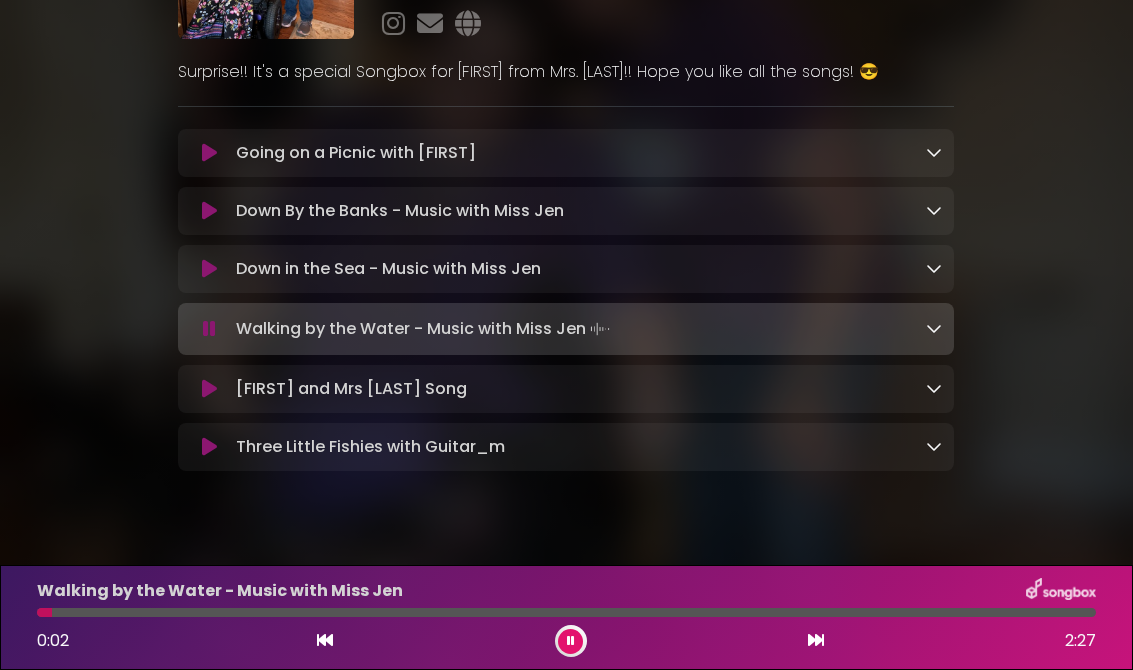click at bounding box center (209, 389) 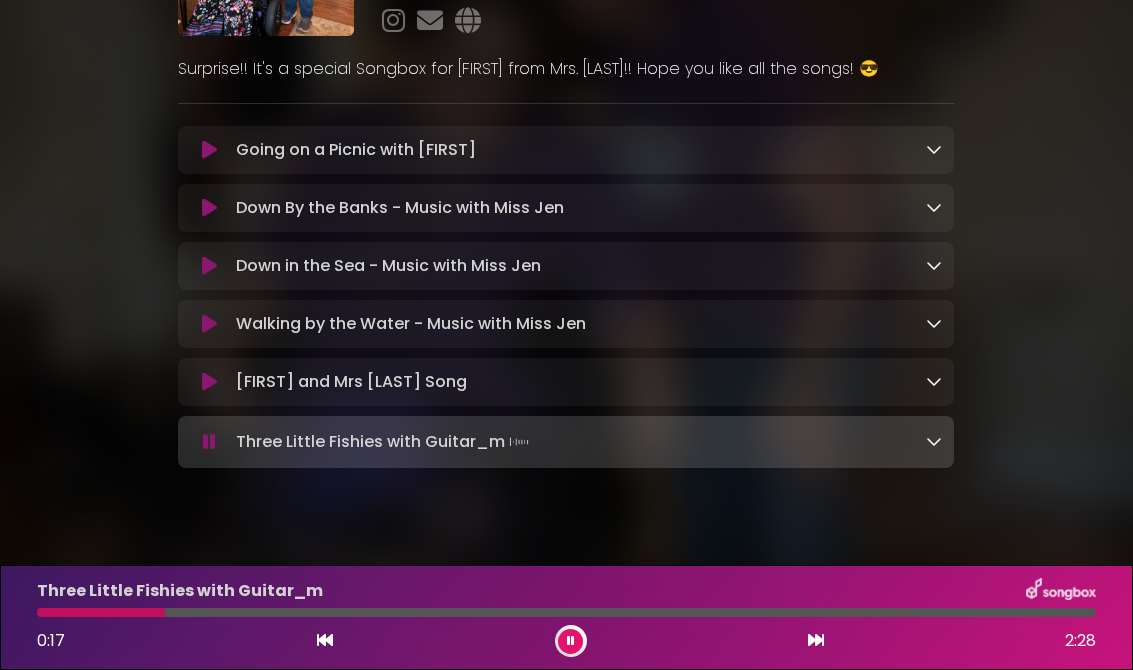 scroll, scrollTop: 212, scrollLeft: 0, axis: vertical 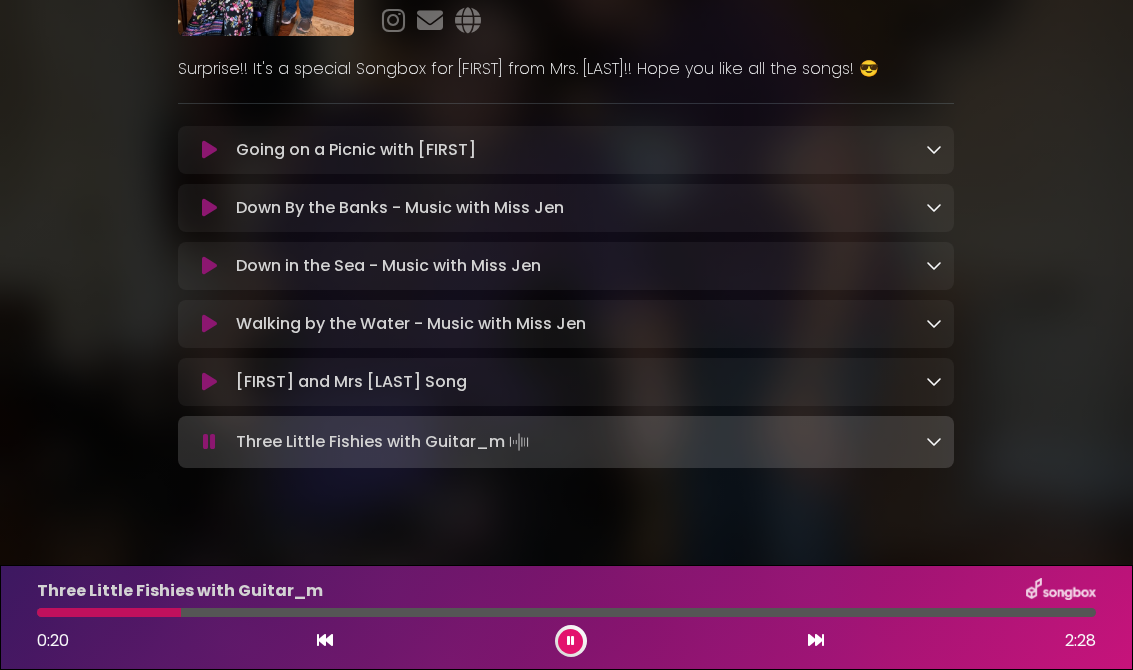 click at bounding box center [209, 382] 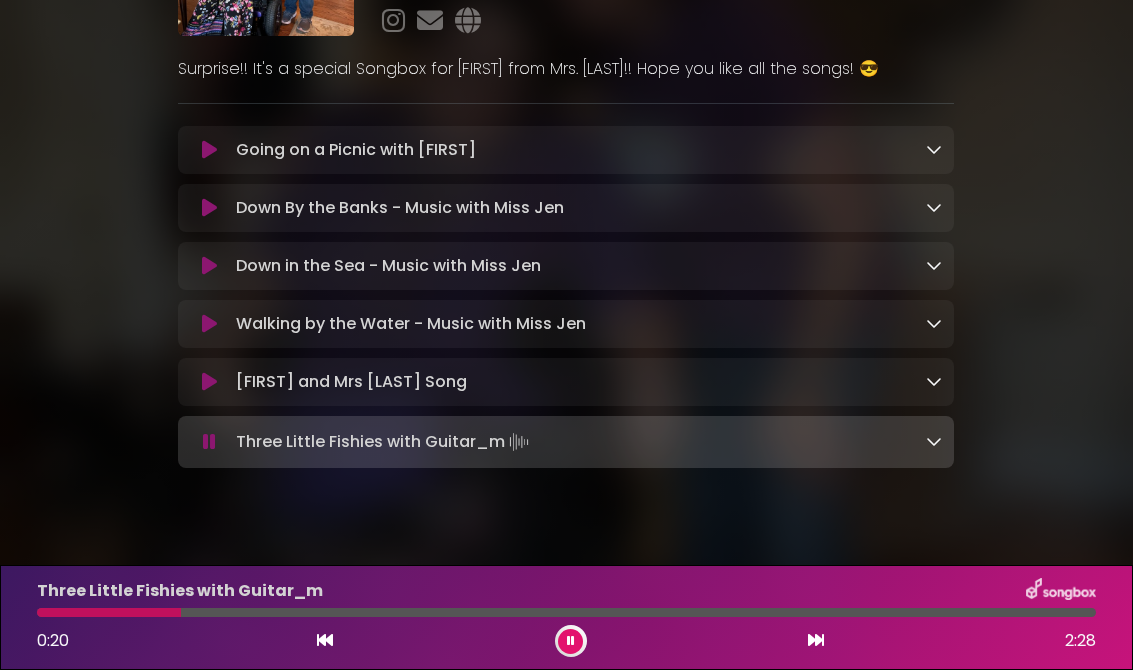 scroll, scrollTop: 209, scrollLeft: 0, axis: vertical 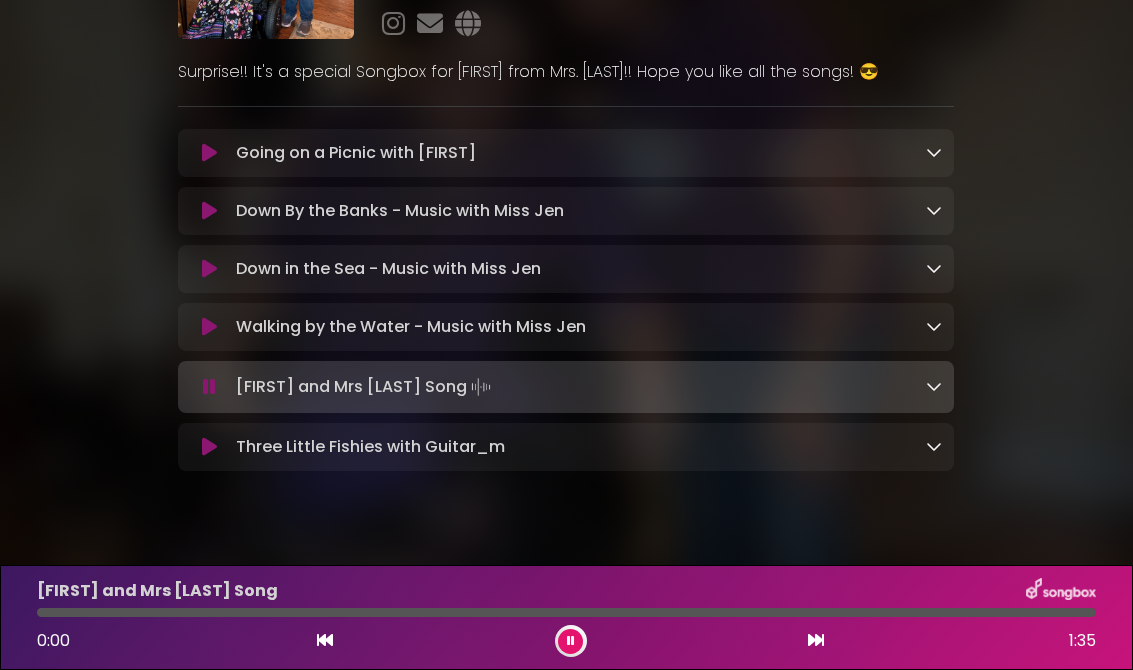 click at bounding box center (209, 387) 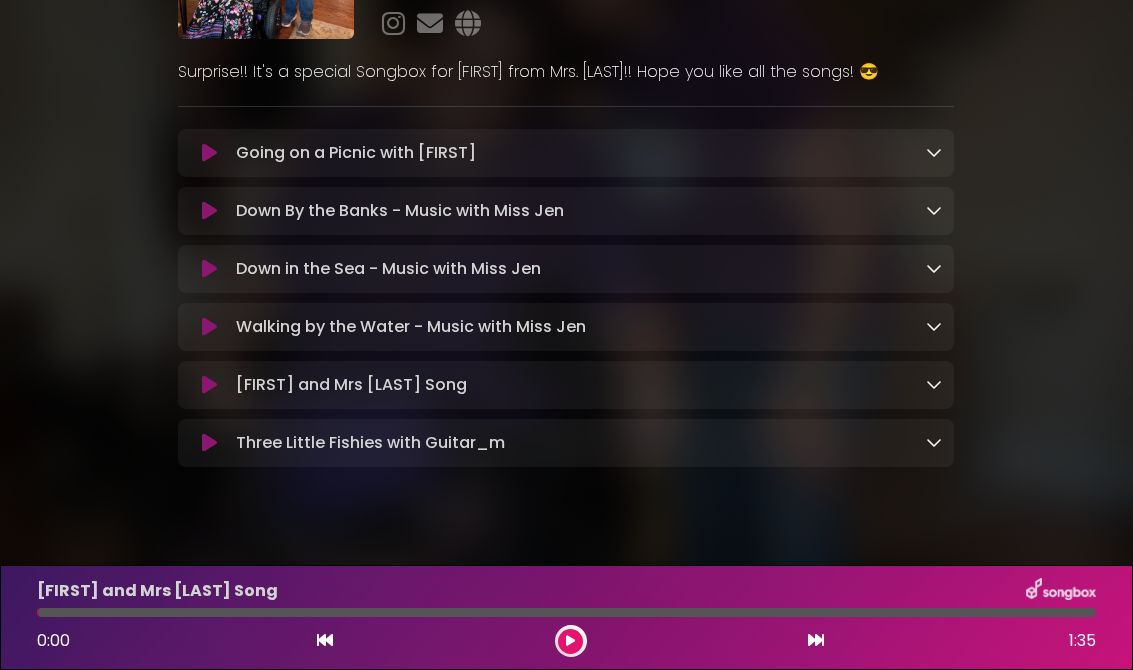click at bounding box center [209, 385] 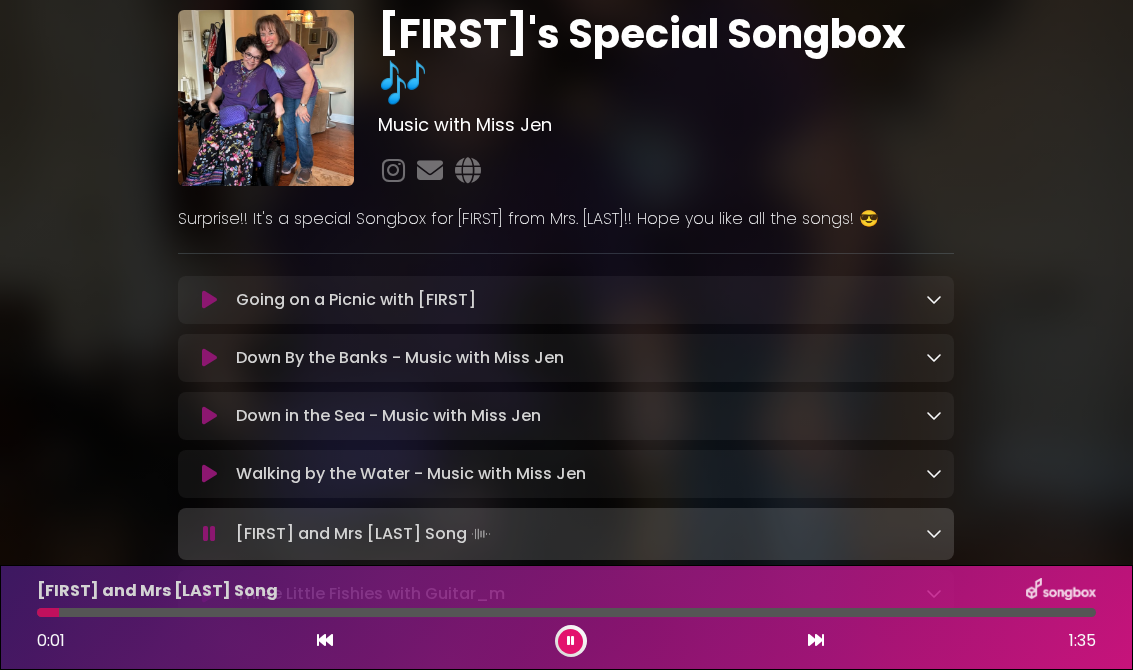 scroll, scrollTop: 58, scrollLeft: 0, axis: vertical 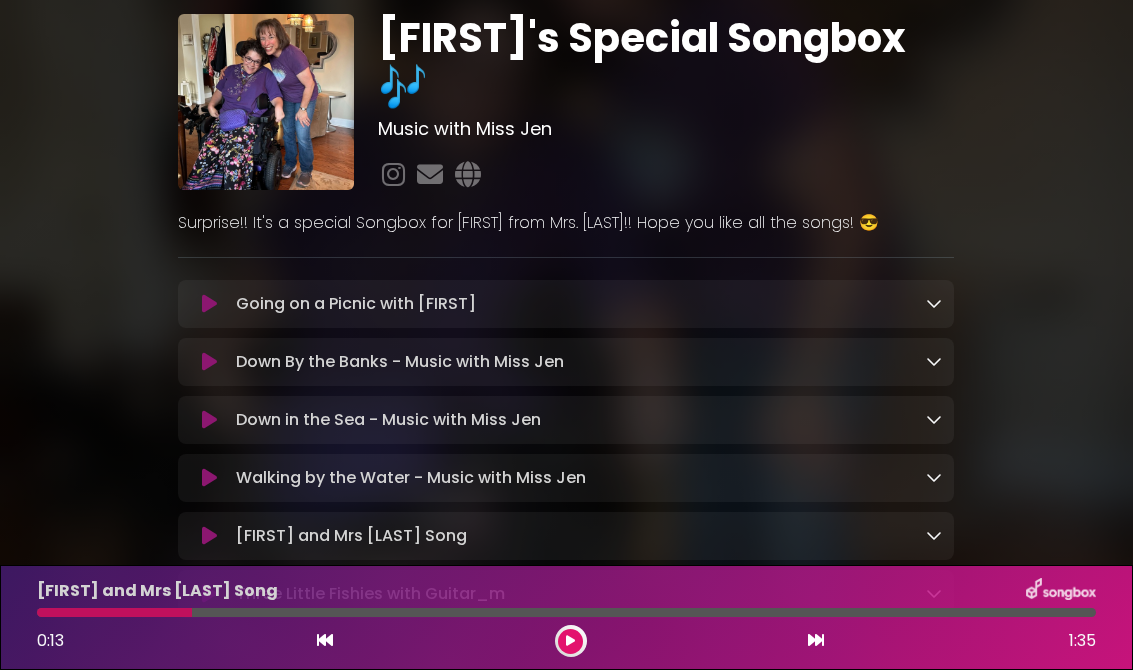 click at bounding box center (570, 641) 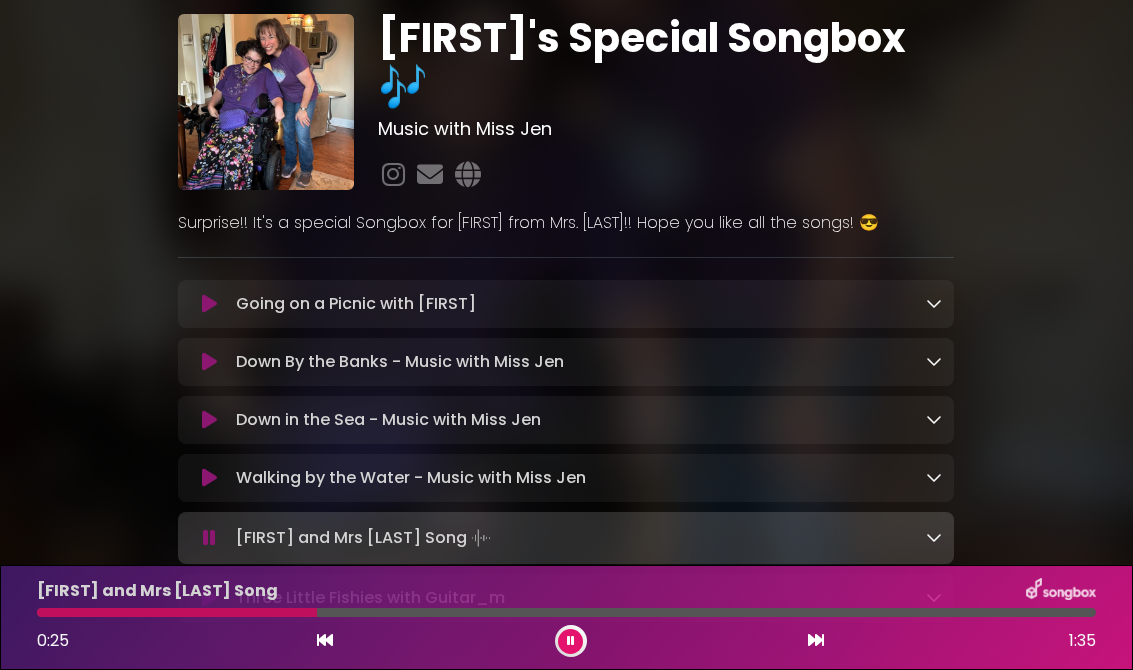 click on "Walking by the Water - Music with Miss Jen
Loading Track..." at bounding box center [411, 478] 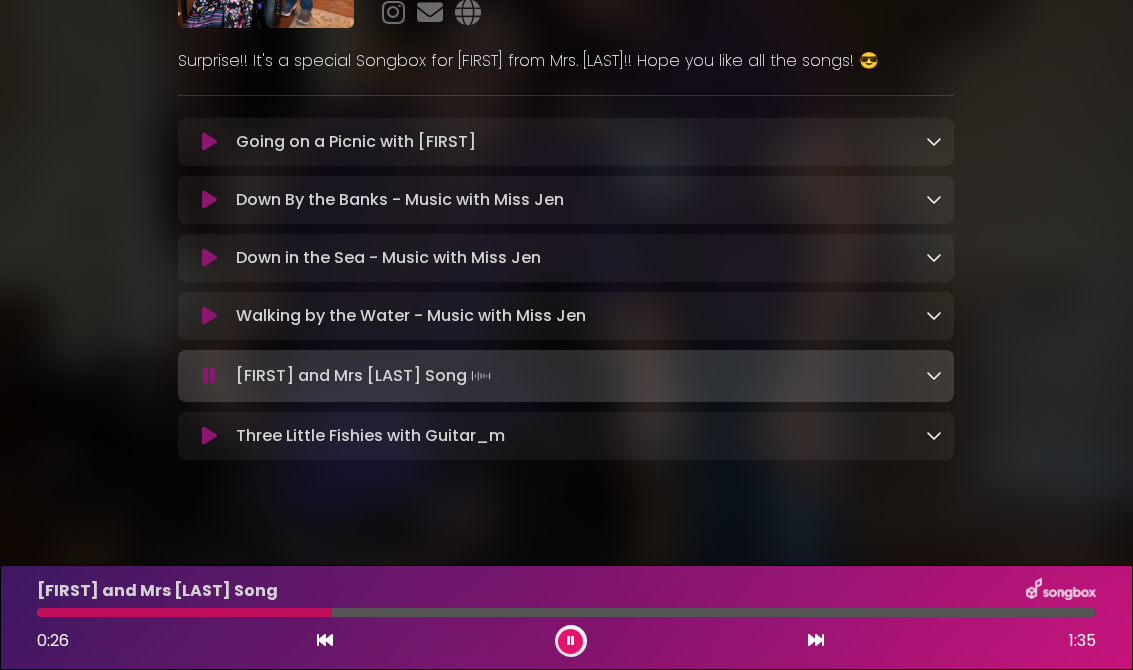 scroll, scrollTop: 212, scrollLeft: 0, axis: vertical 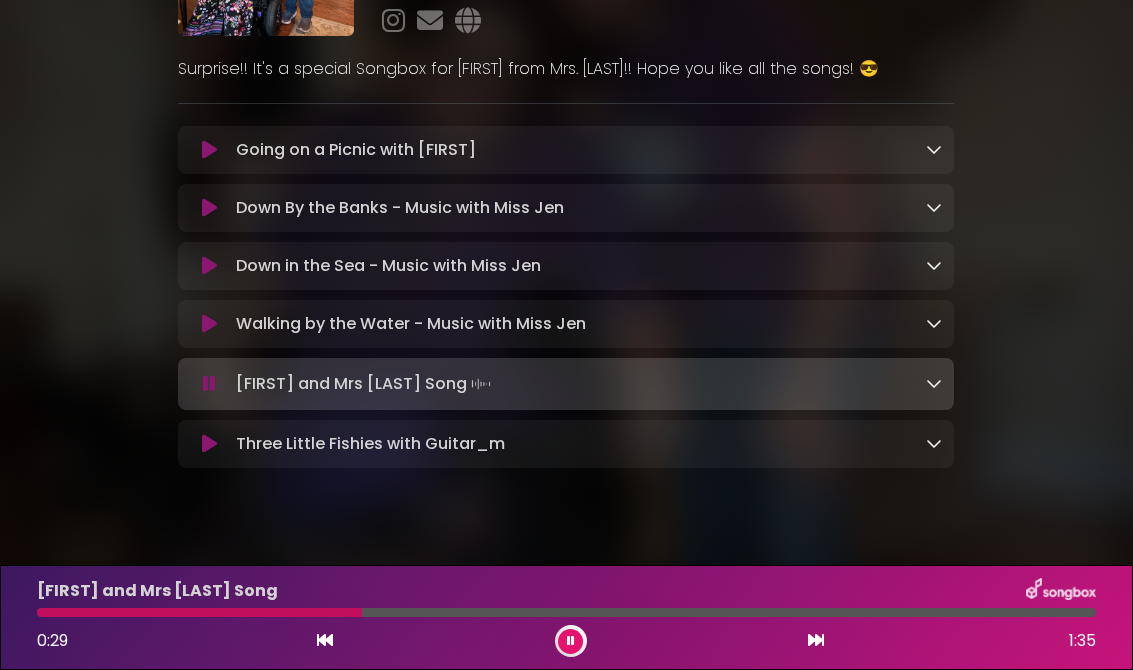 click on "Walking by the Water - Music with Miss Jen
Loading Track..." at bounding box center [411, 324] 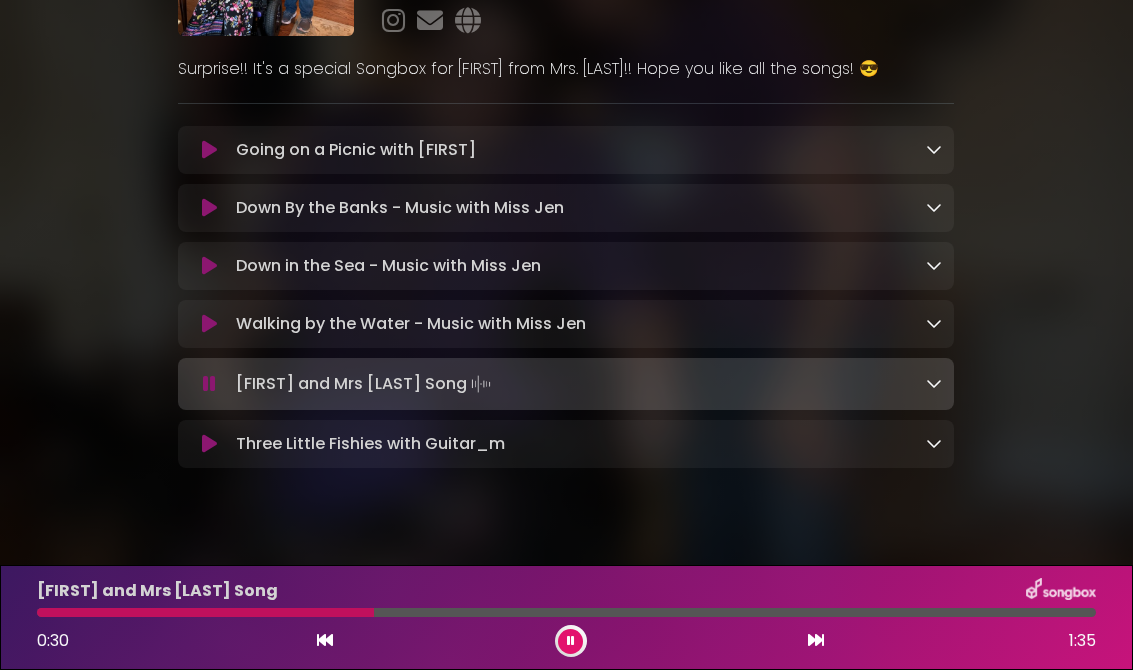 click at bounding box center (209, 324) 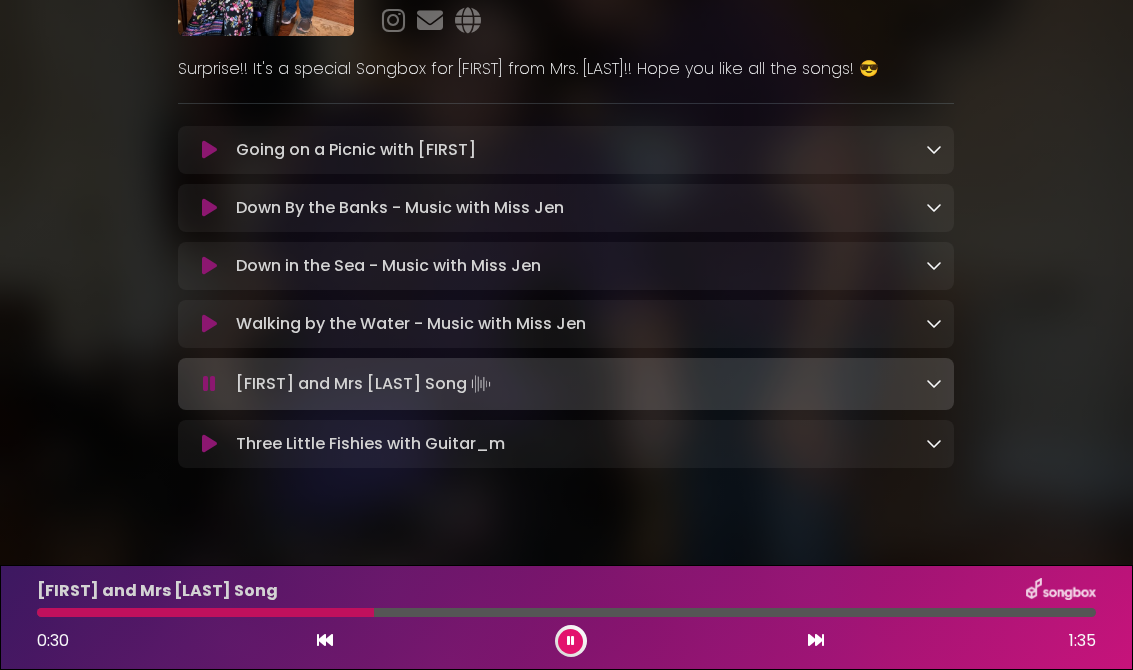 scroll, scrollTop: 209, scrollLeft: 0, axis: vertical 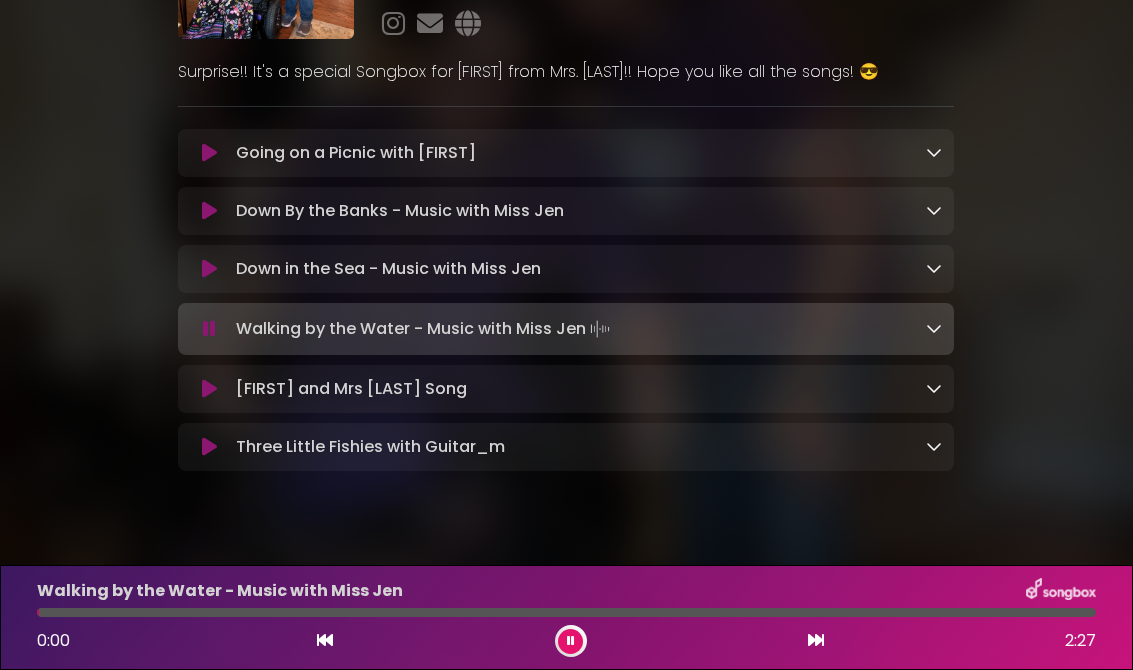 click on "[FIRST] and Mrs [LAST] Song
Loading Track..." at bounding box center [566, 389] 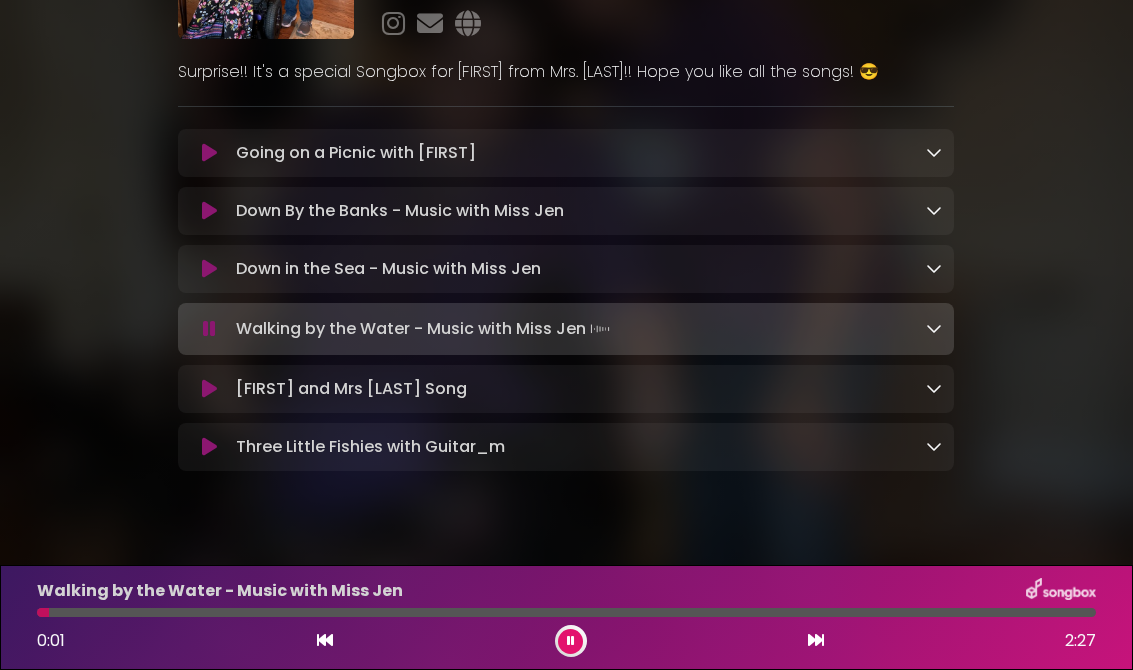 click at bounding box center (209, 389) 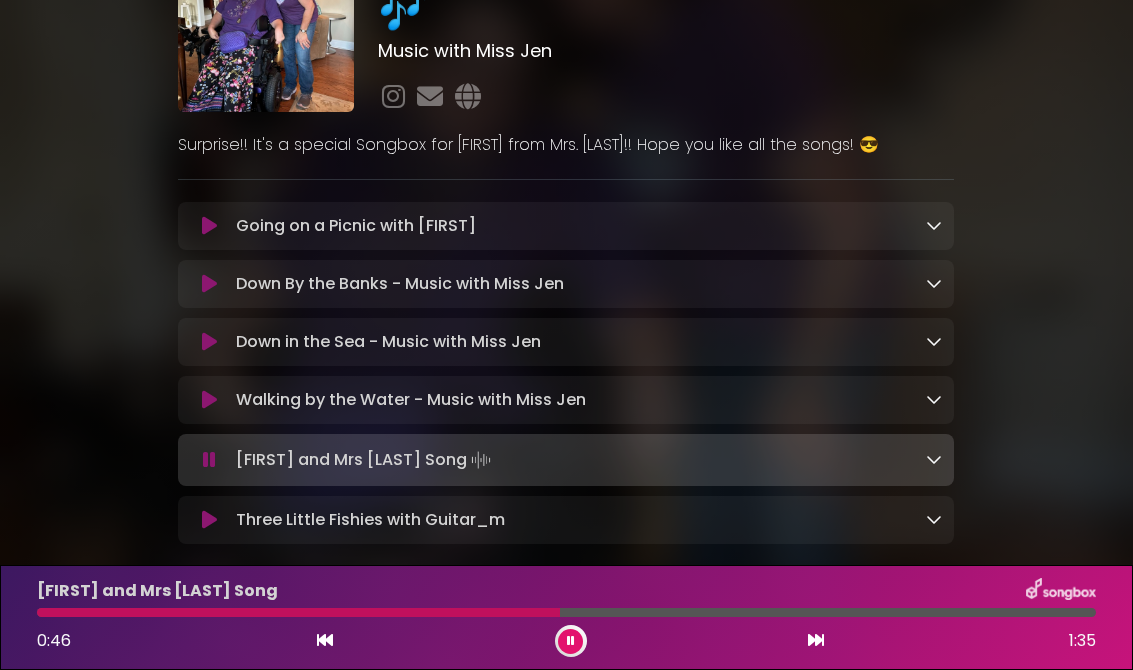 scroll, scrollTop: 134, scrollLeft: 0, axis: vertical 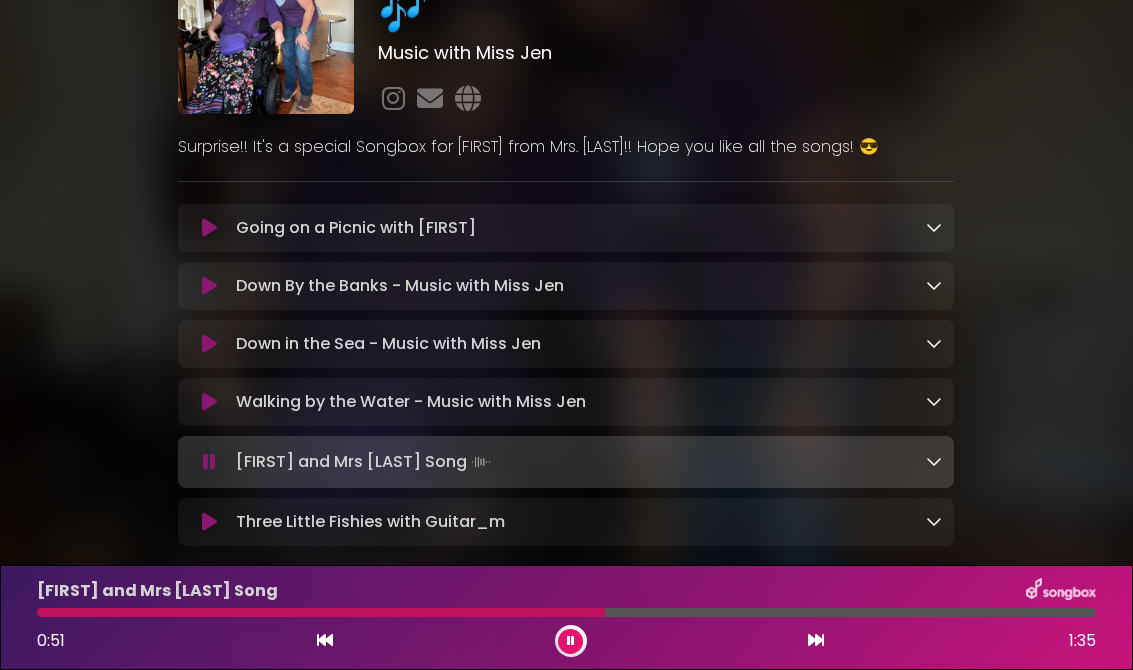 click on "[FIRST] and Mrs [LAST] Song
Loading Track..." at bounding box center [585, 462] 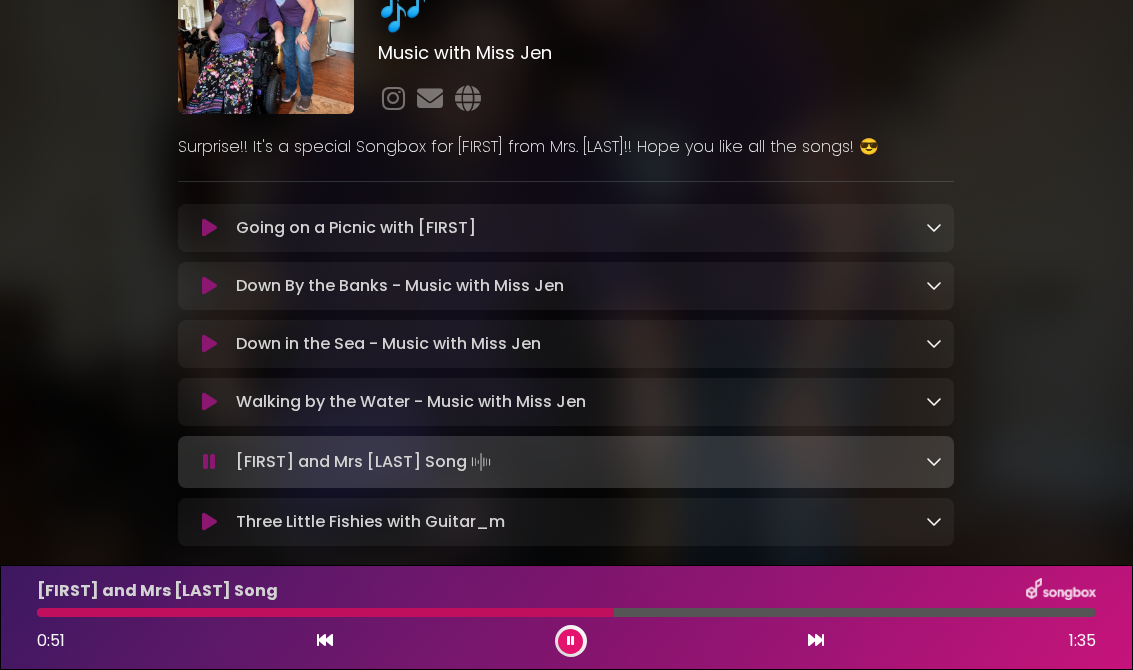 click at bounding box center (209, 462) 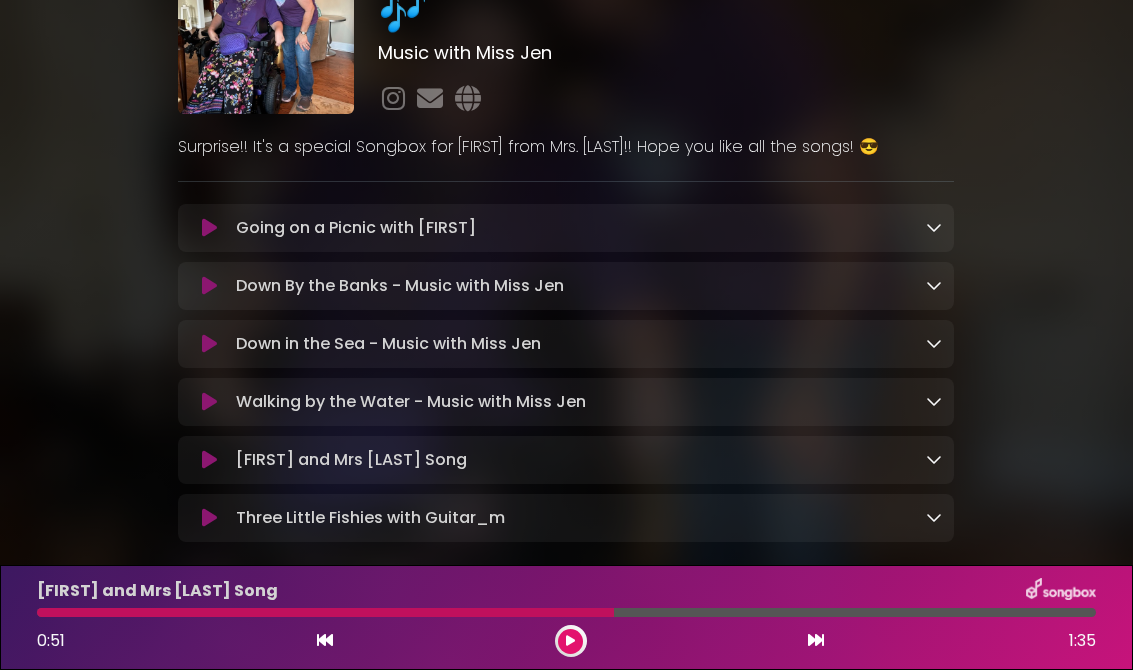 click at bounding box center [209, 460] 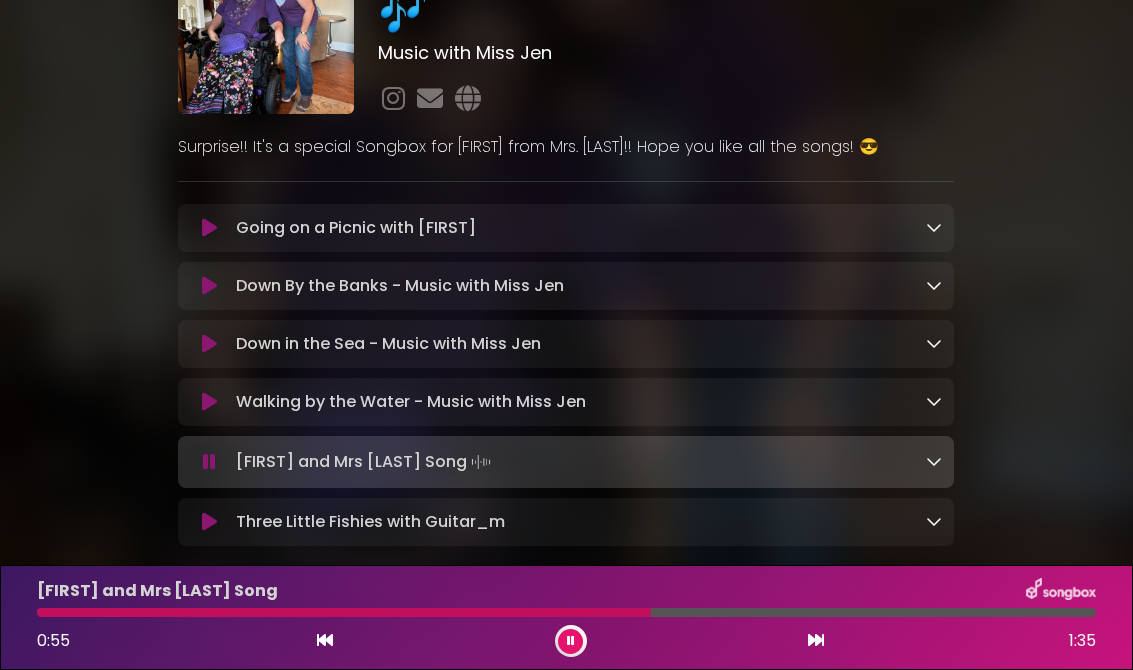 click at bounding box center (570, 641) 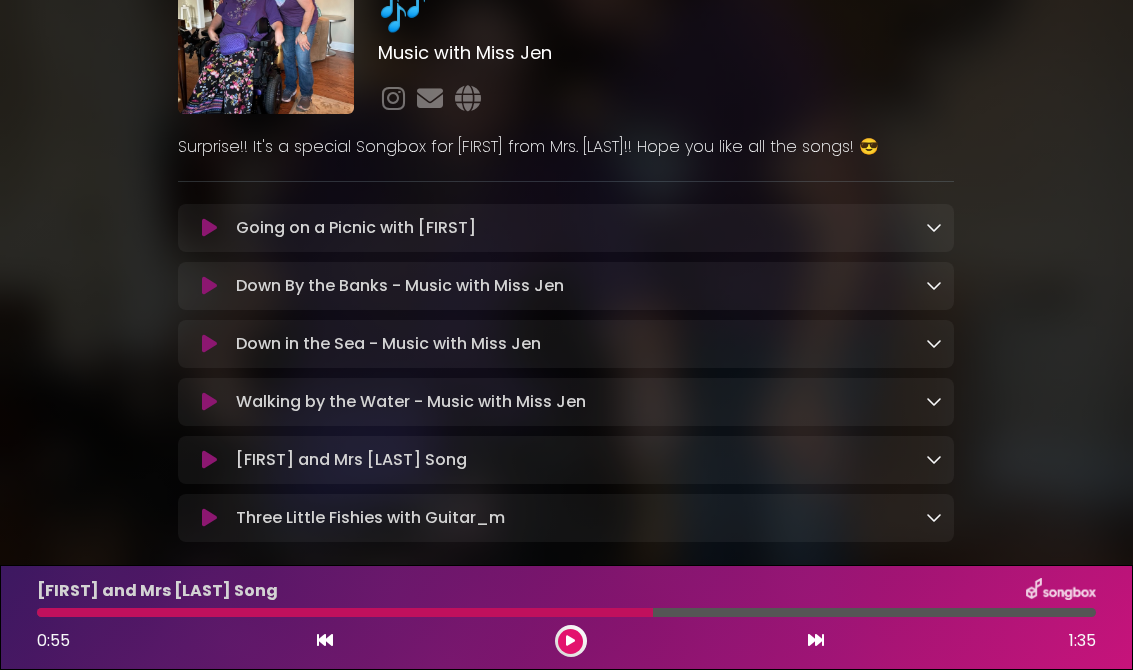 click on "[FIRST] and Mrs [LAST] Song
Loading Track..." at bounding box center (351, 460) 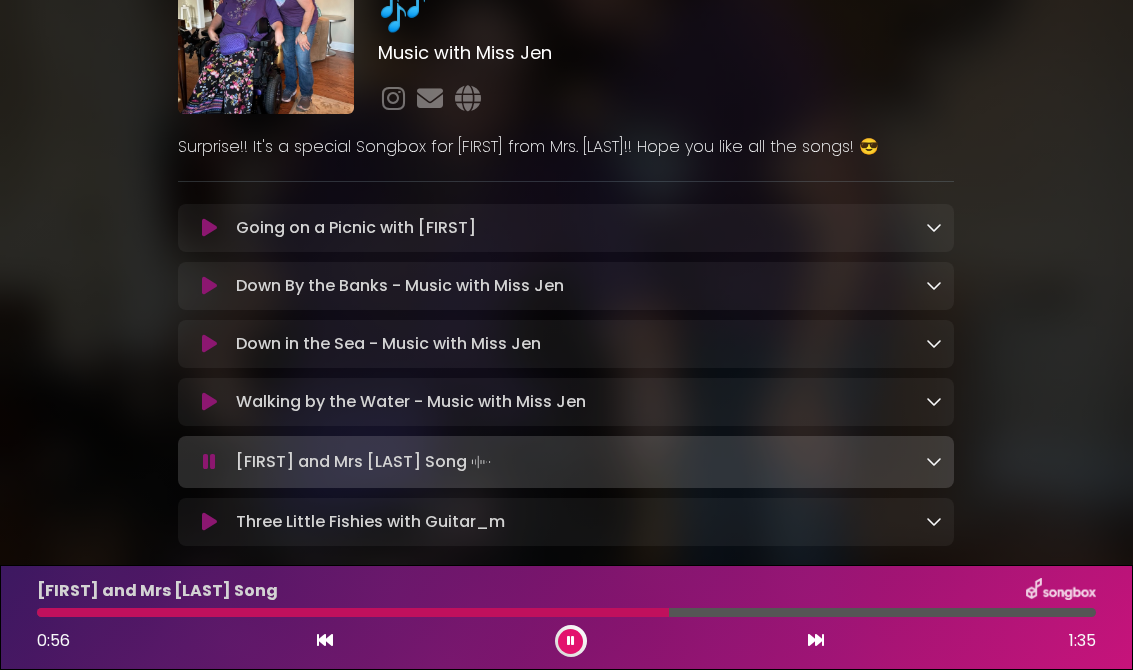 click on "Walking by the Water - Music with Miss Jen
Loading Track..." at bounding box center [411, 402] 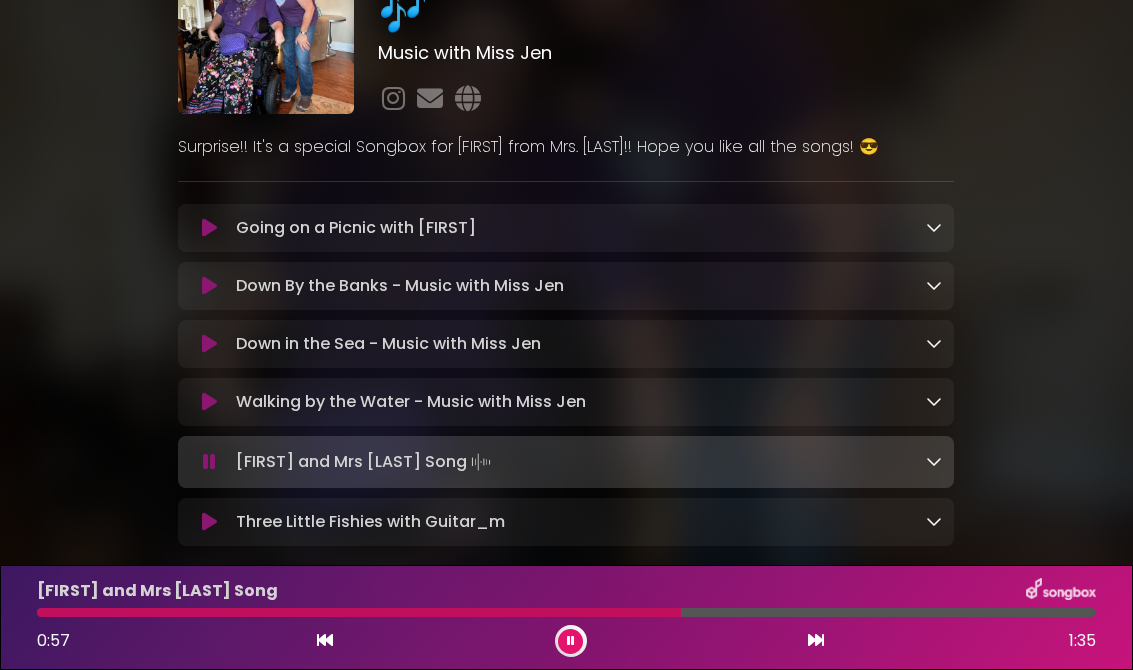 click at bounding box center (209, 402) 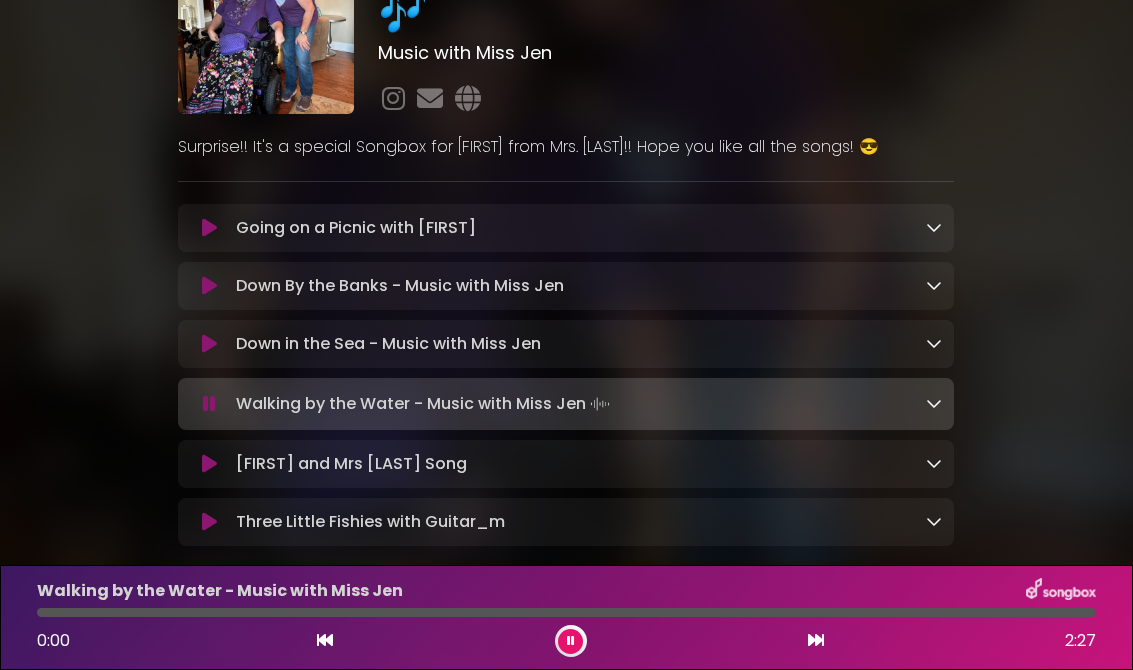 click at bounding box center [209, 404] 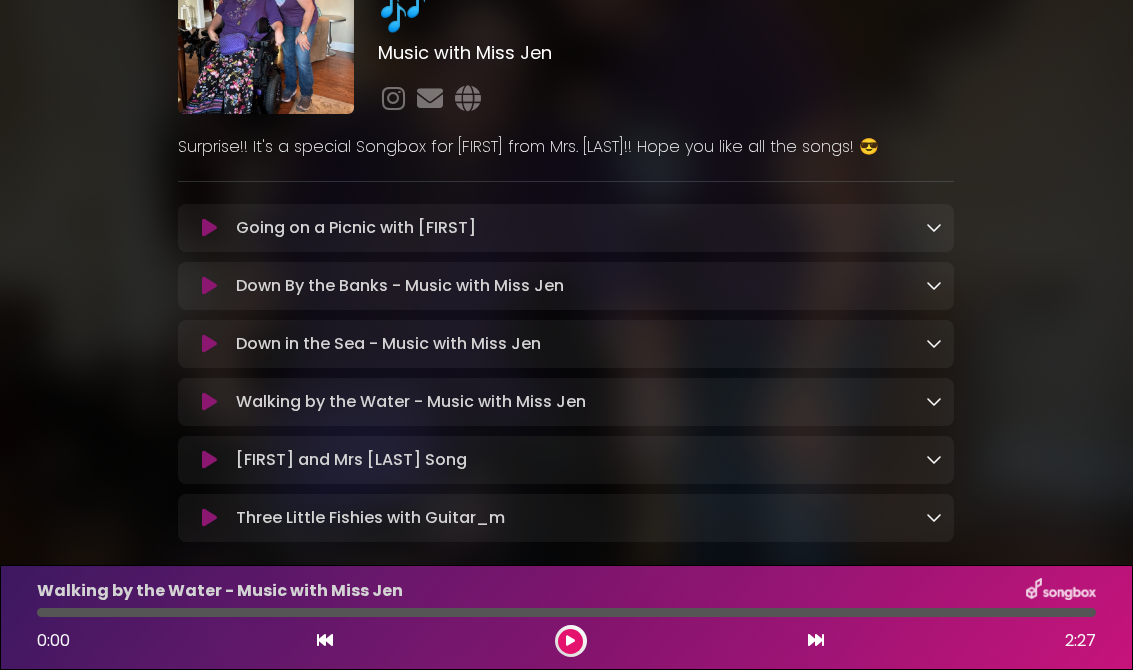 click at bounding box center [209, 460] 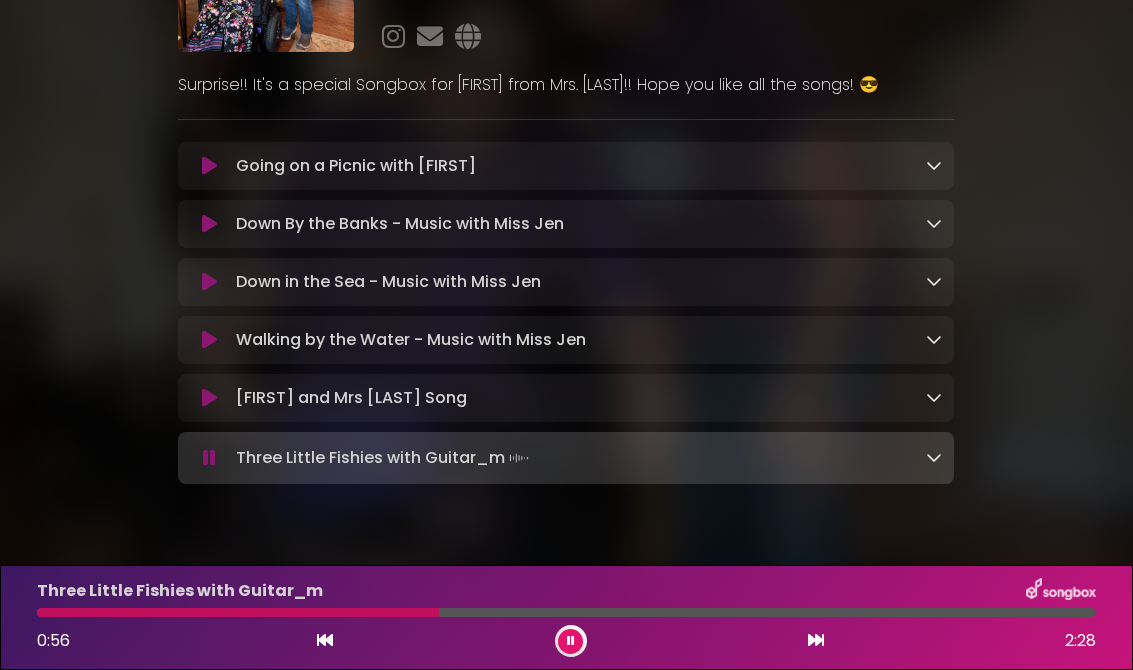scroll, scrollTop: 193, scrollLeft: 0, axis: vertical 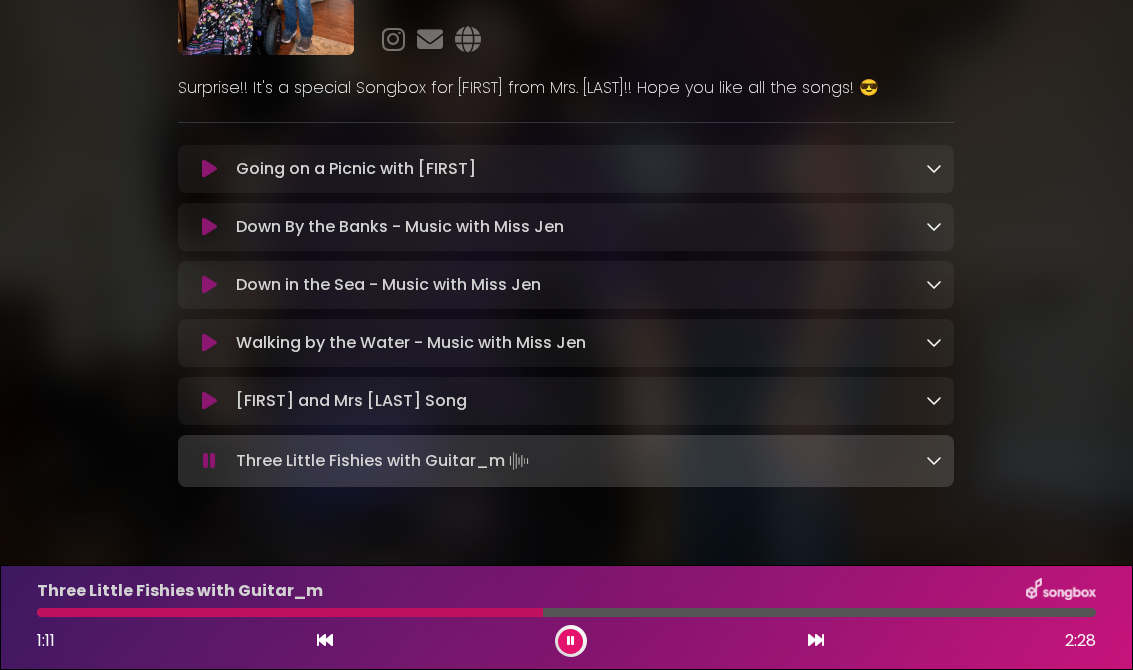 click at bounding box center (209, 401) 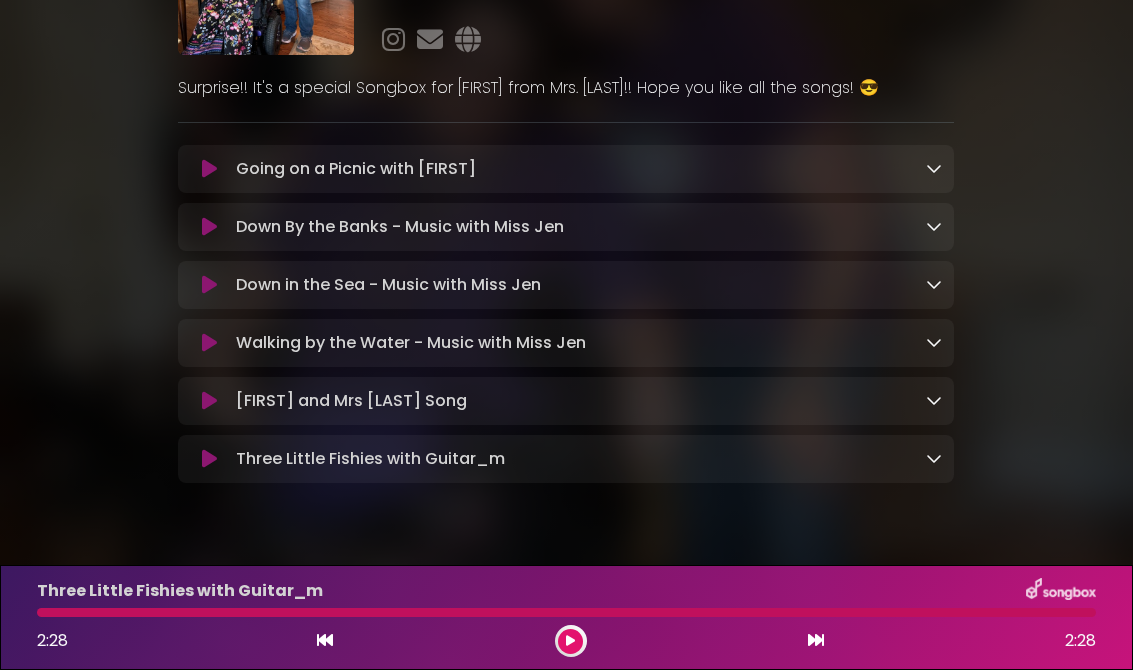 click on "Down By the Banks - Music with Miss Jen
Loading Track..." at bounding box center (566, 227) 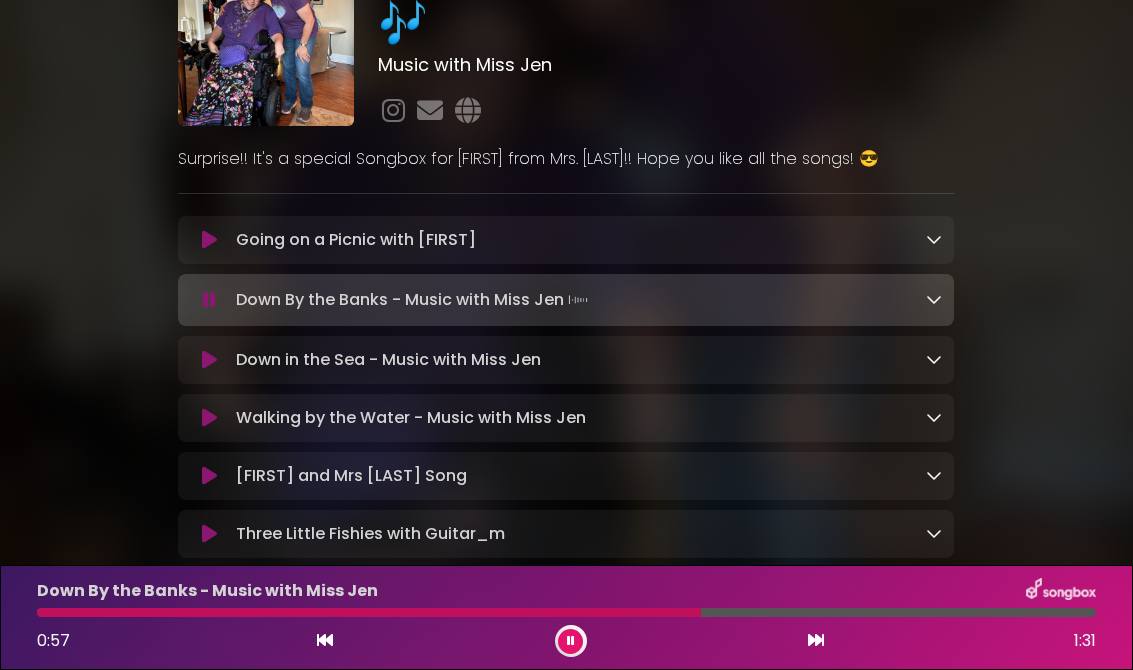 scroll, scrollTop: 119, scrollLeft: 0, axis: vertical 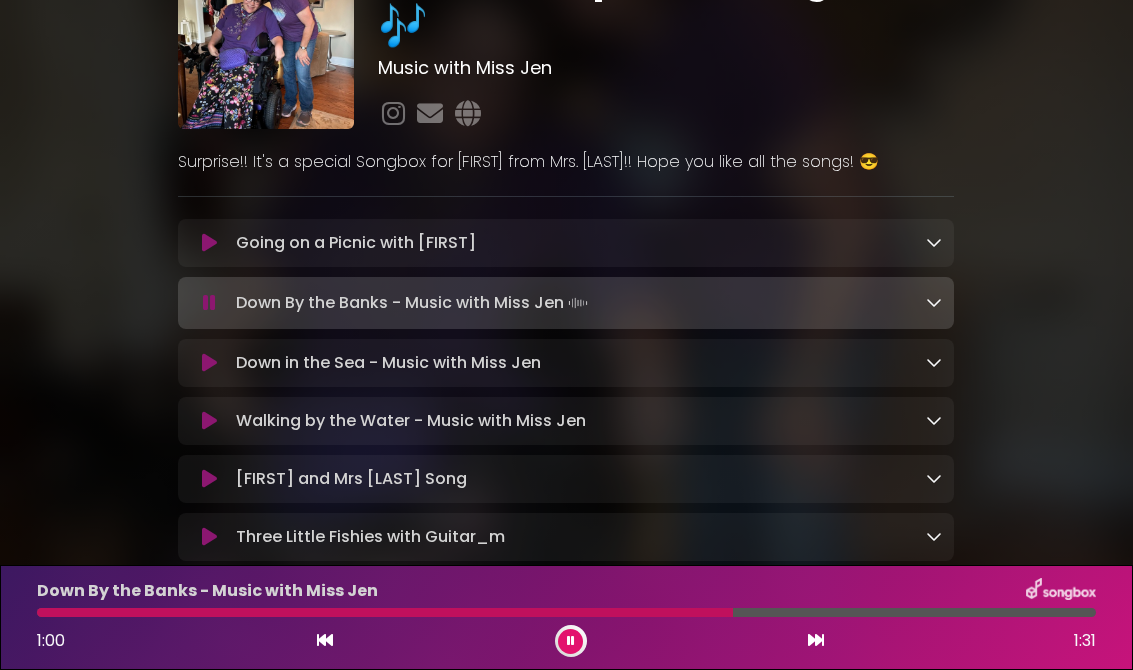 click on "Going on a Picnic with [FIRST]
Loading Track..." at bounding box center [585, 243] 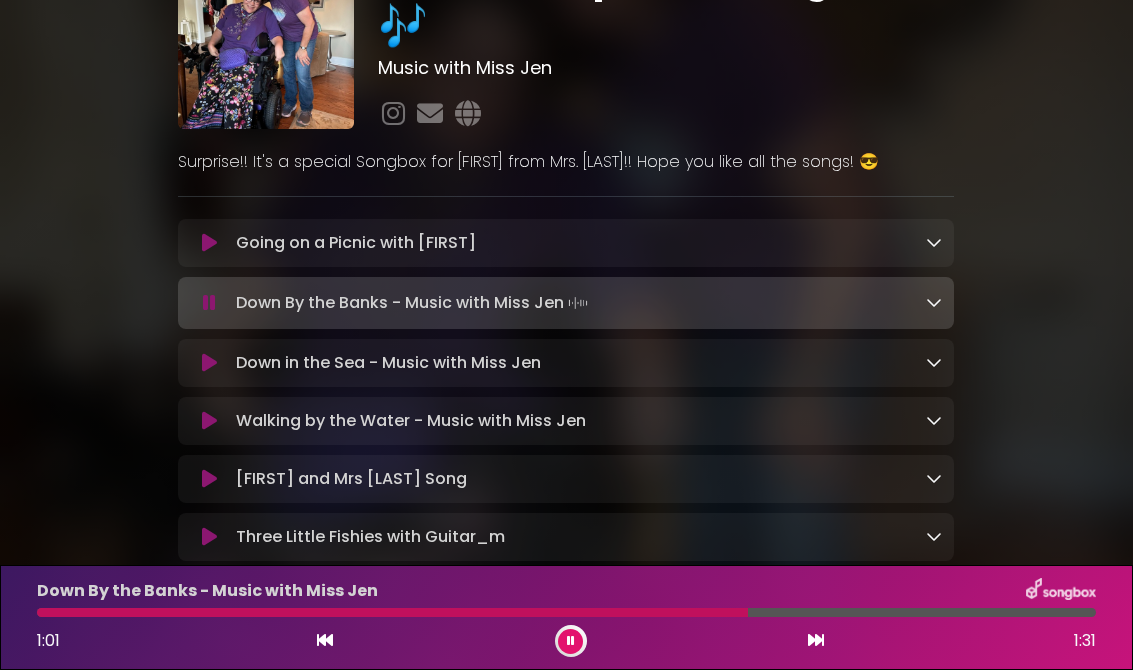 click at bounding box center [209, 243] 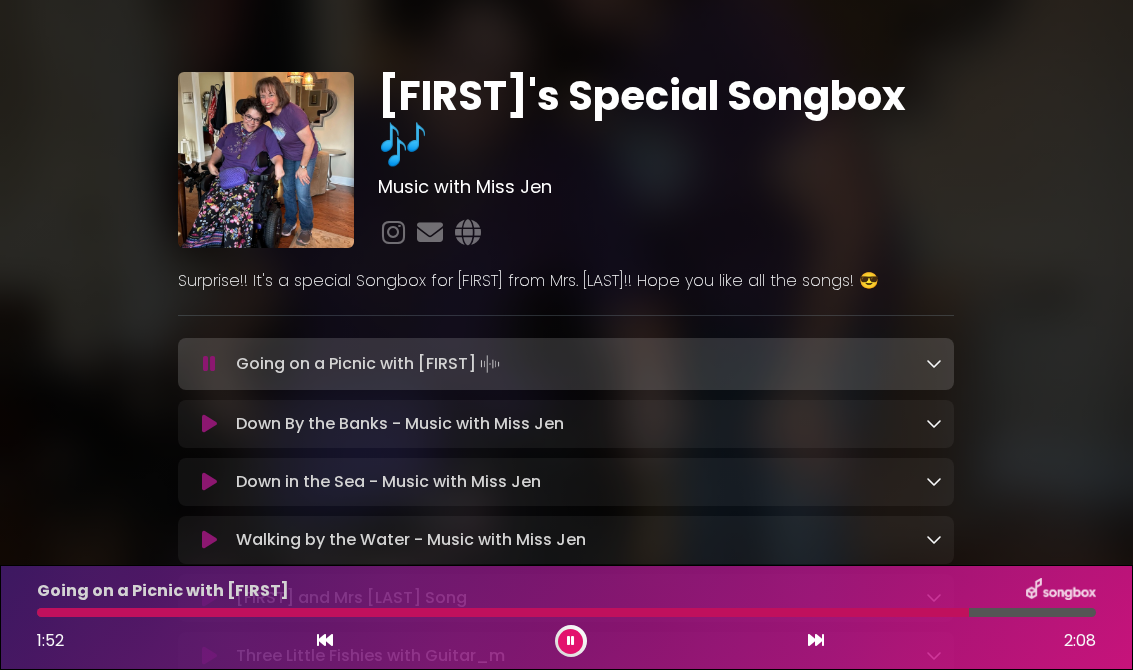 scroll, scrollTop: 0, scrollLeft: 0, axis: both 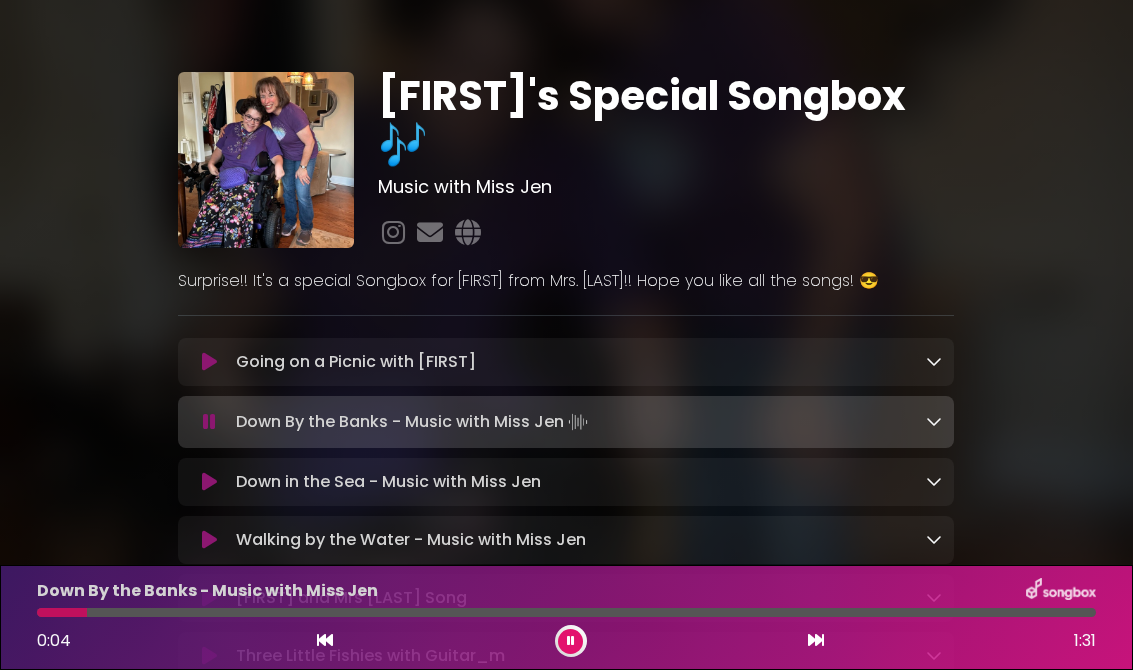 click on "Going on a Picnic with [FIRST]
Loading Track..." at bounding box center (585, 362) 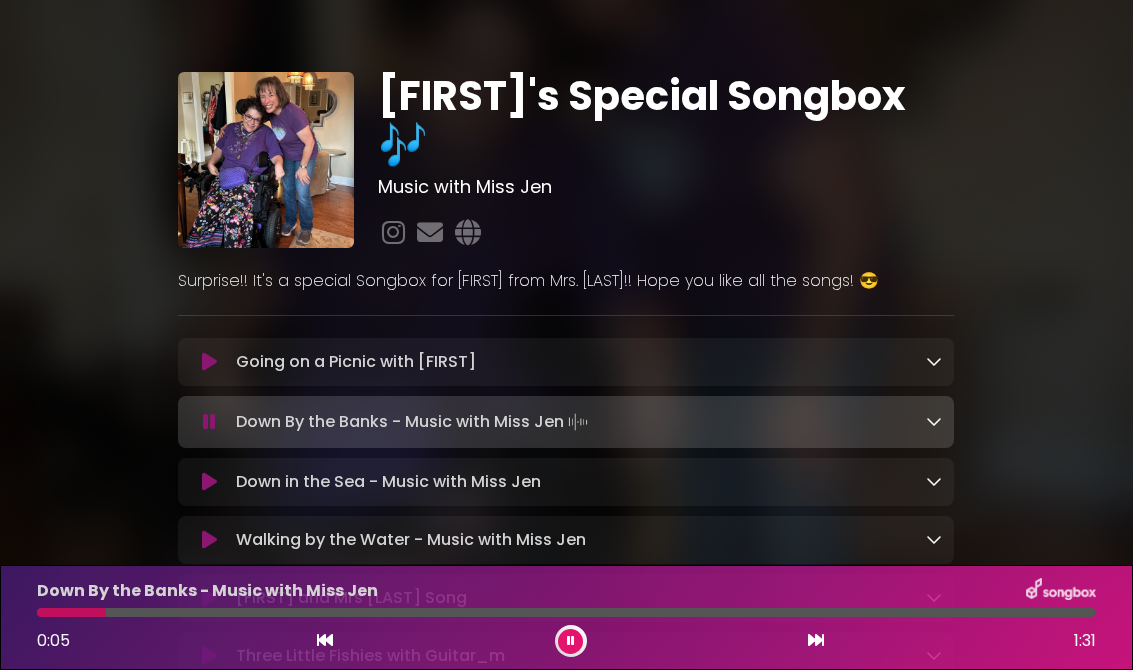 click at bounding box center [209, 362] 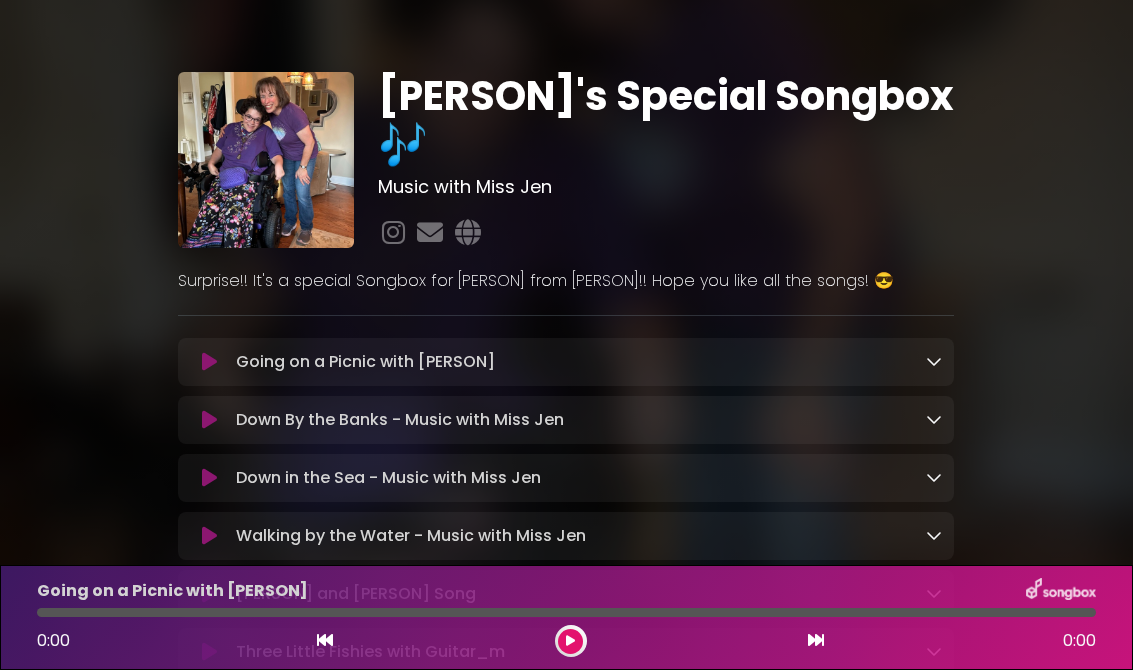 scroll, scrollTop: 0, scrollLeft: 0, axis: both 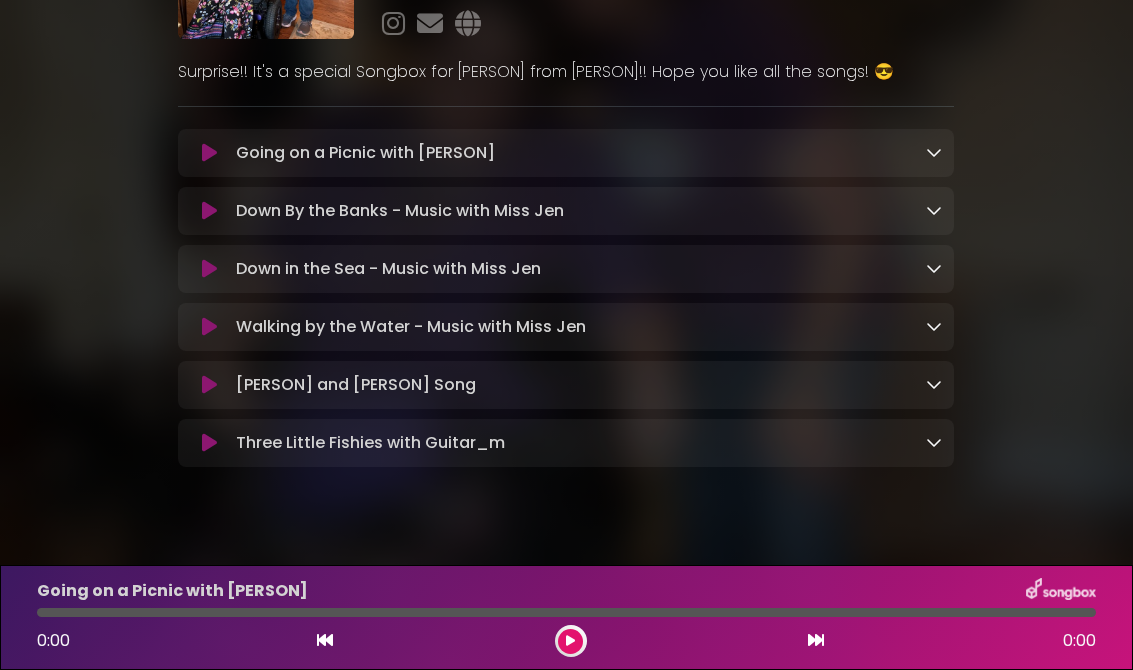 click on "Sophia and Mrs Garr Song
Loading Track..." at bounding box center [585, 385] 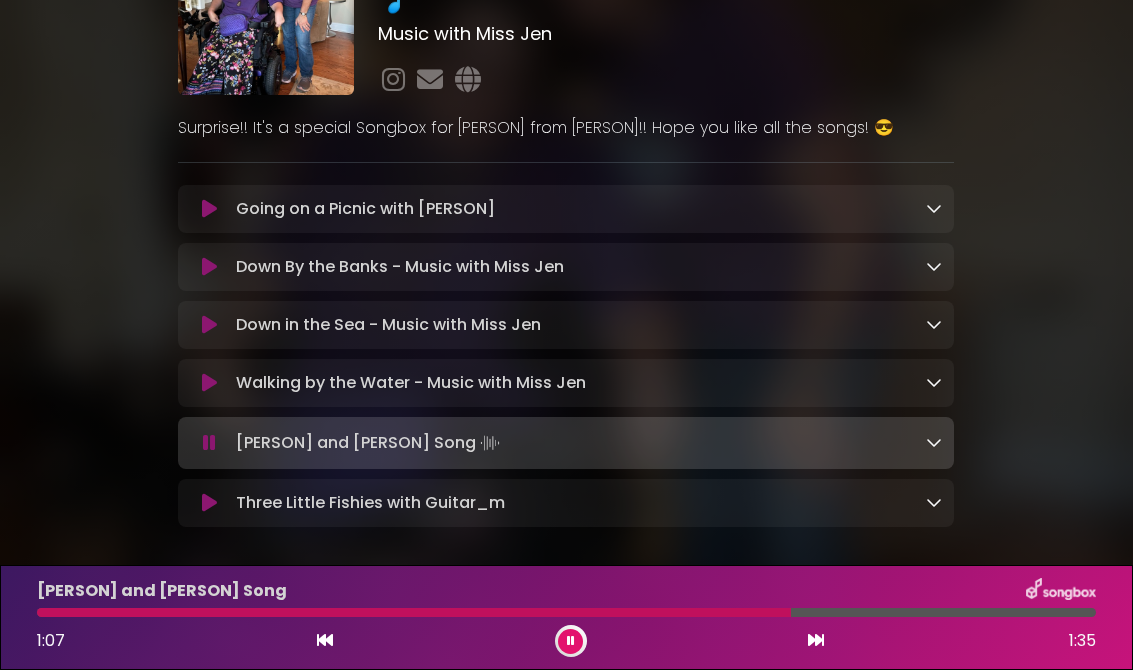 scroll, scrollTop: 151, scrollLeft: 0, axis: vertical 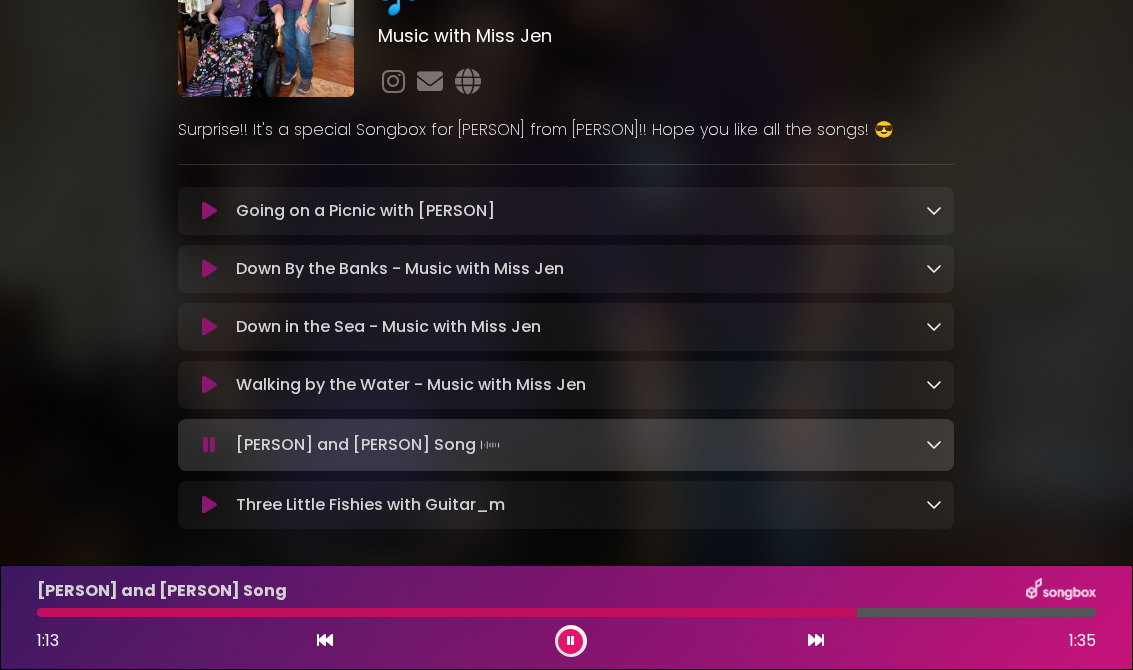 click at bounding box center (209, 211) 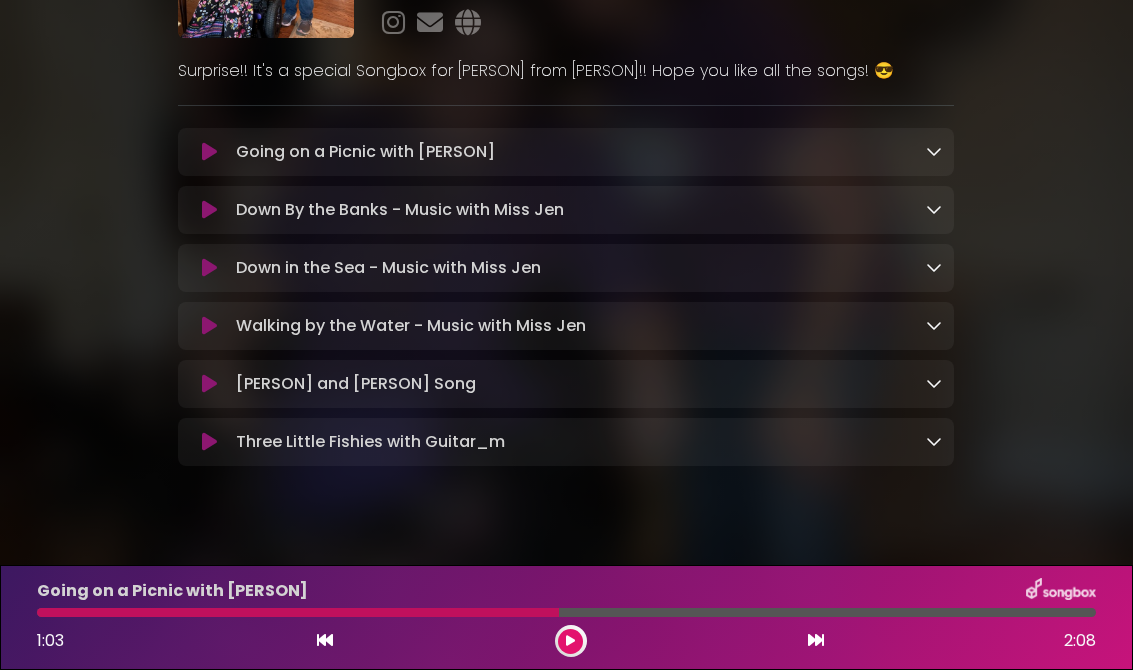 scroll, scrollTop: 209, scrollLeft: 0, axis: vertical 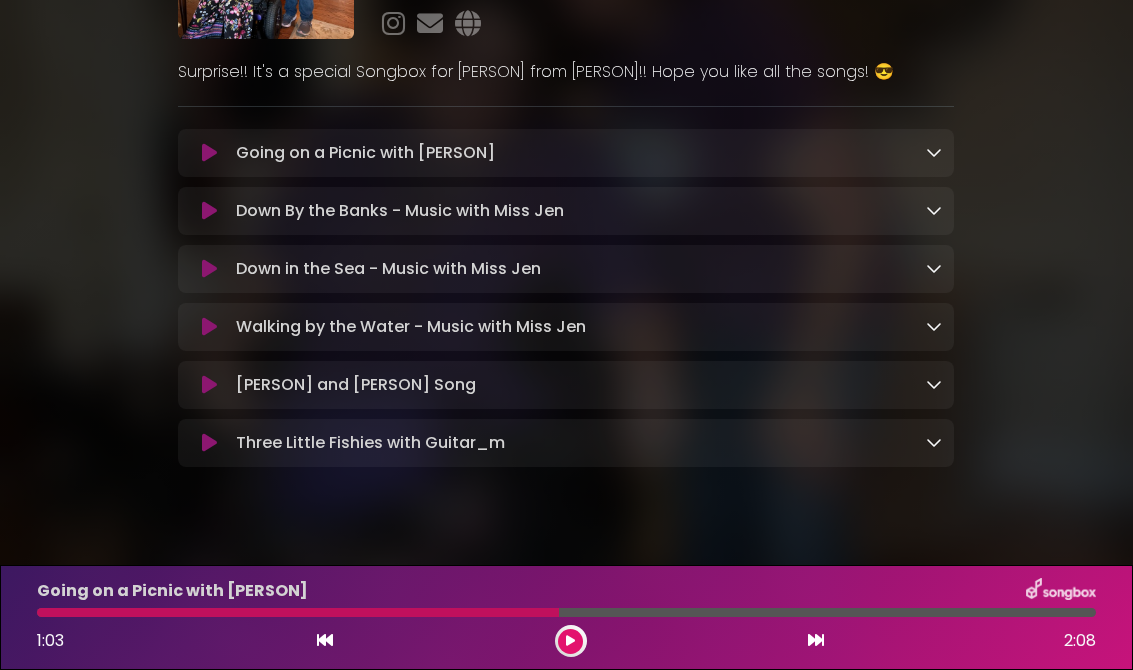 click on "[FIRST] and Mrs [LAST] Song
Loading Track..." at bounding box center (585, 385) 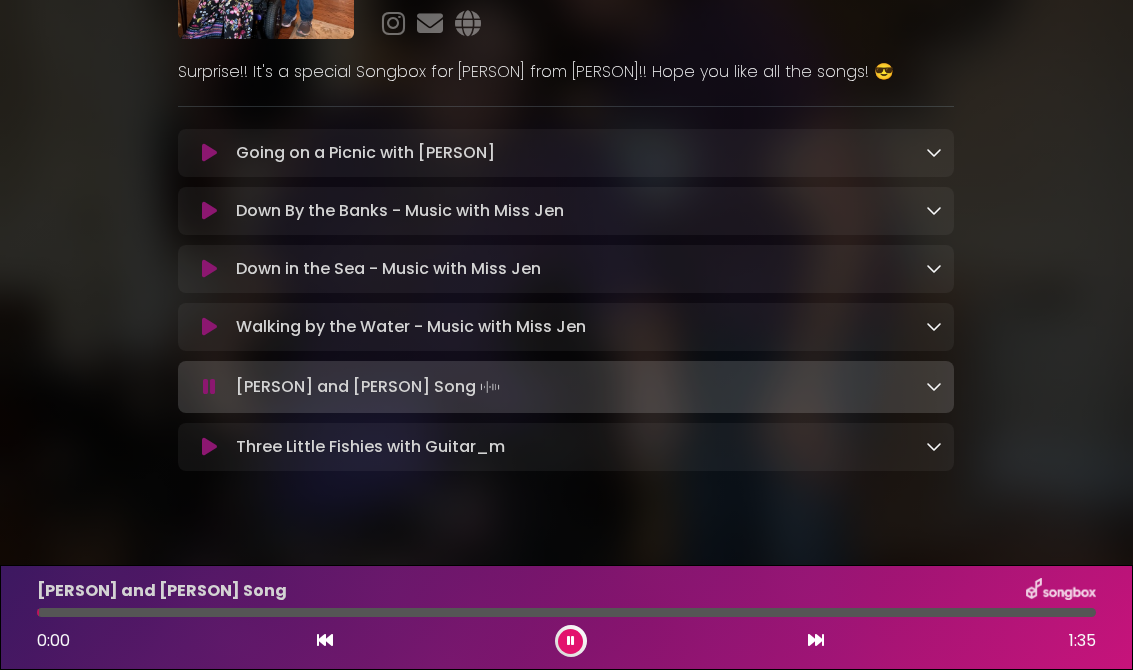 click at bounding box center [209, 387] 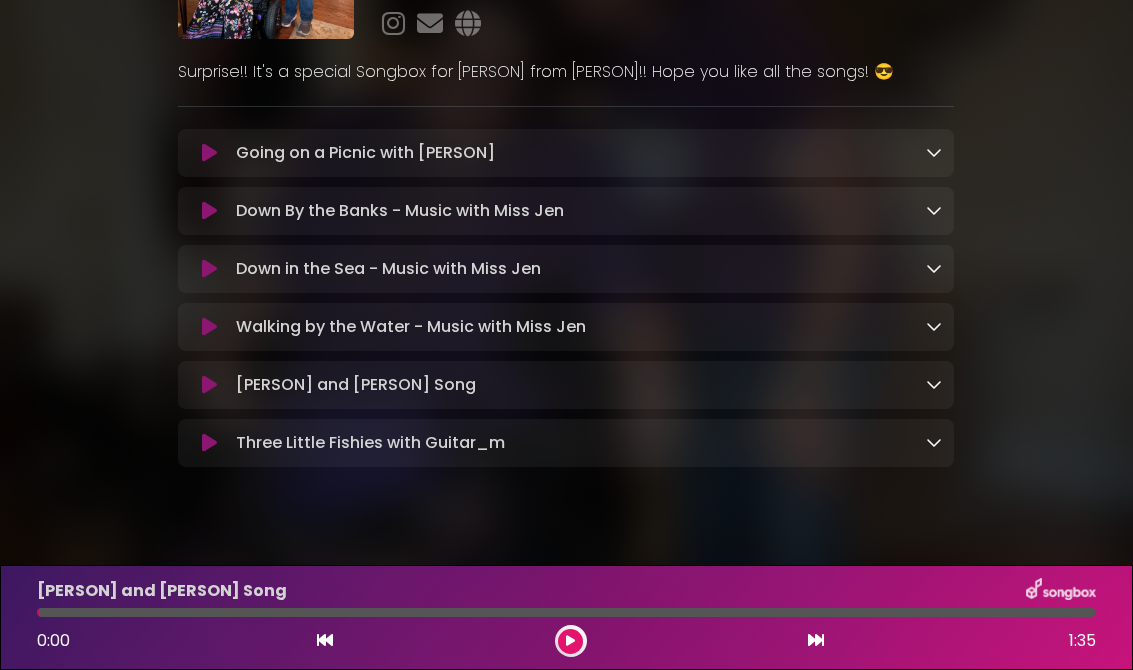 click at bounding box center [209, 385] 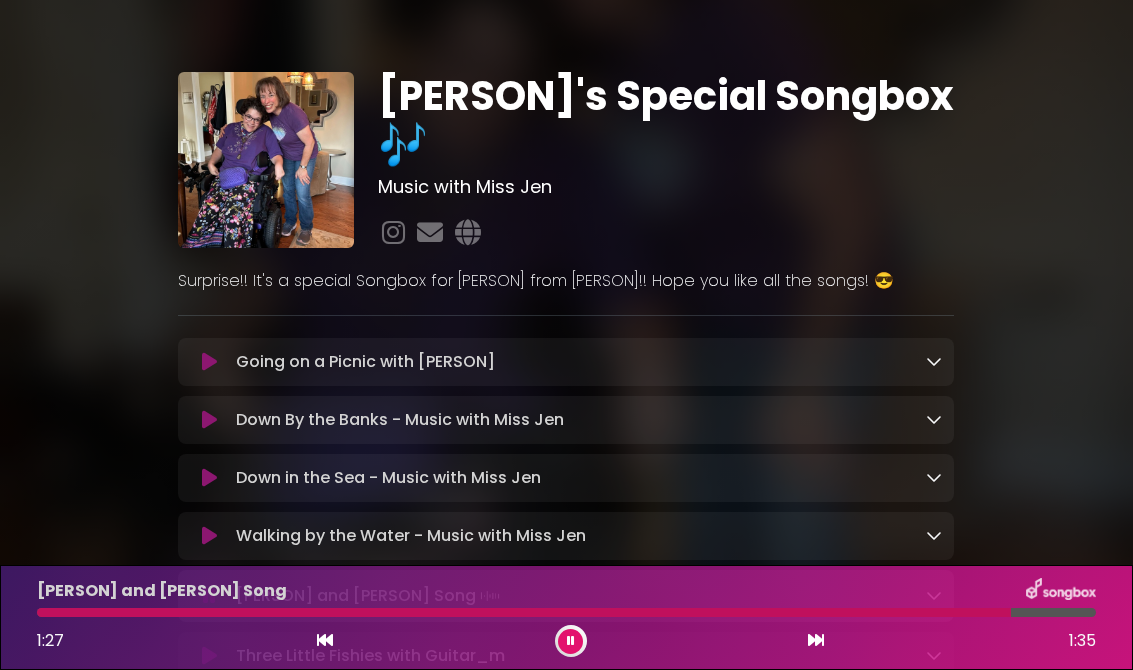 scroll, scrollTop: 0, scrollLeft: 0, axis: both 